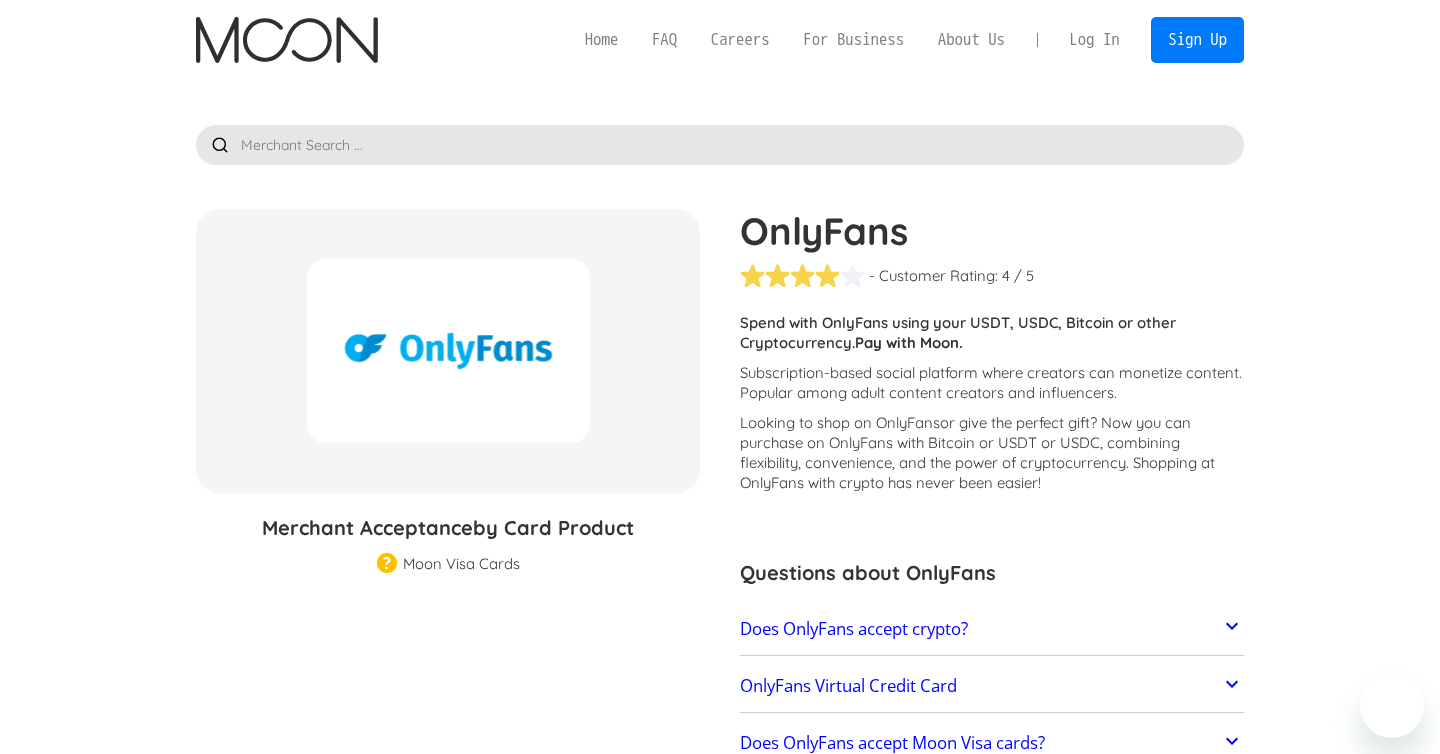 scroll, scrollTop: 208, scrollLeft: 0, axis: vertical 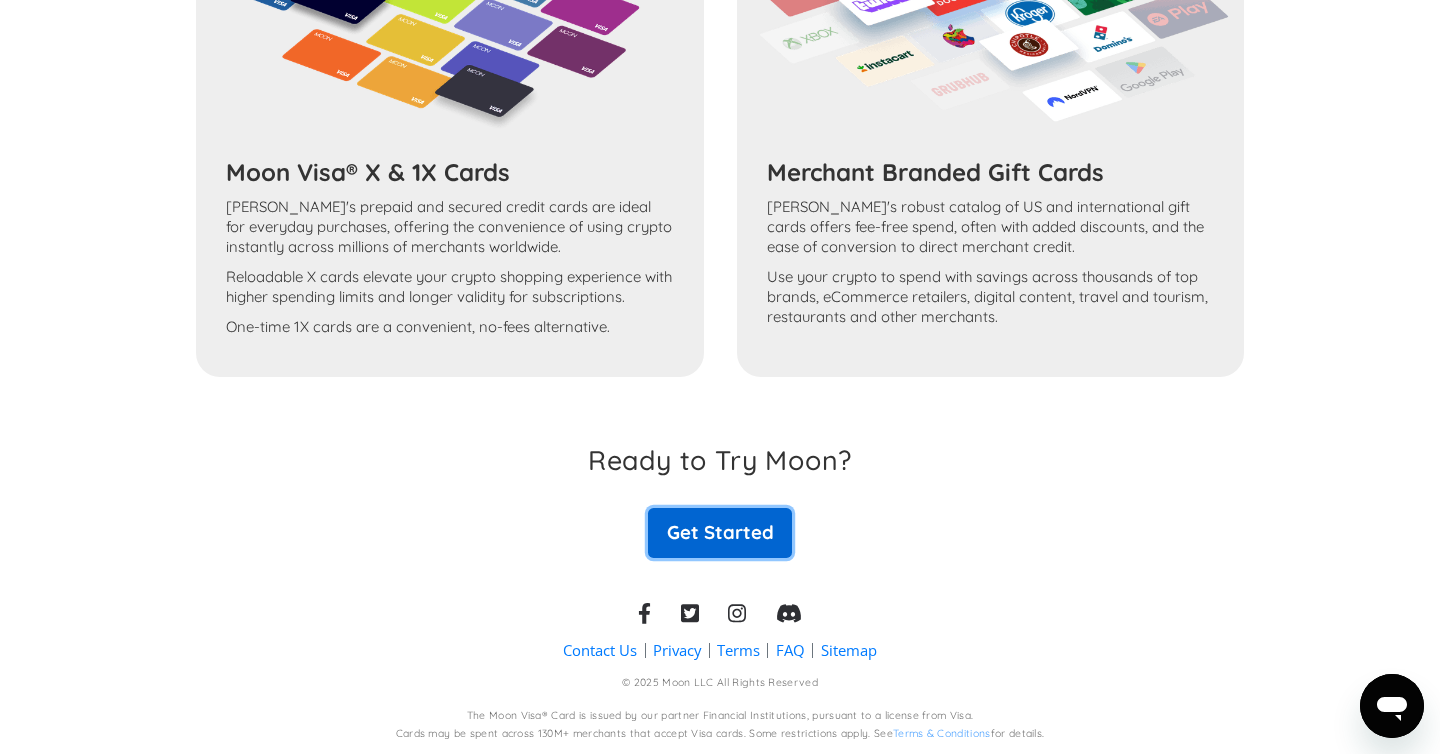 click on "Get Started" at bounding box center (720, 533) 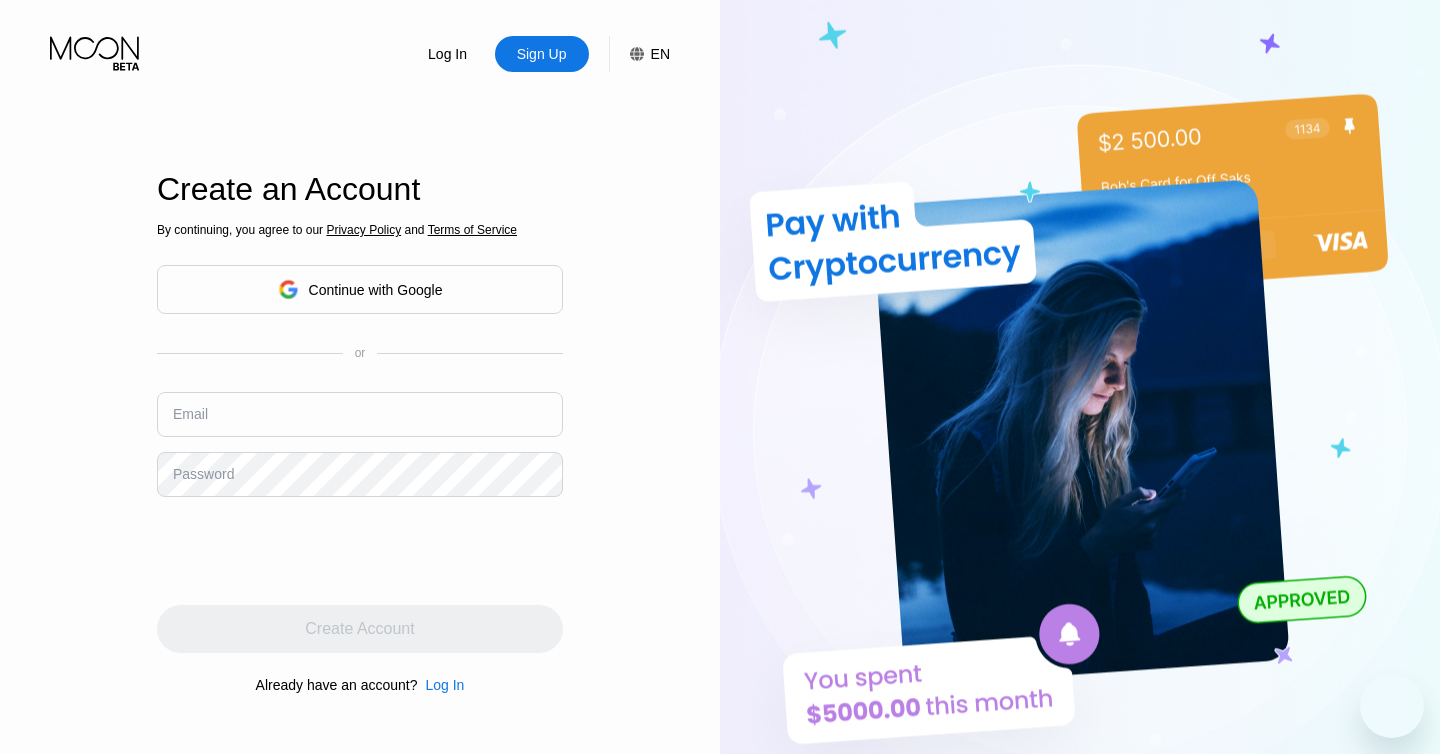 scroll, scrollTop: 0, scrollLeft: 0, axis: both 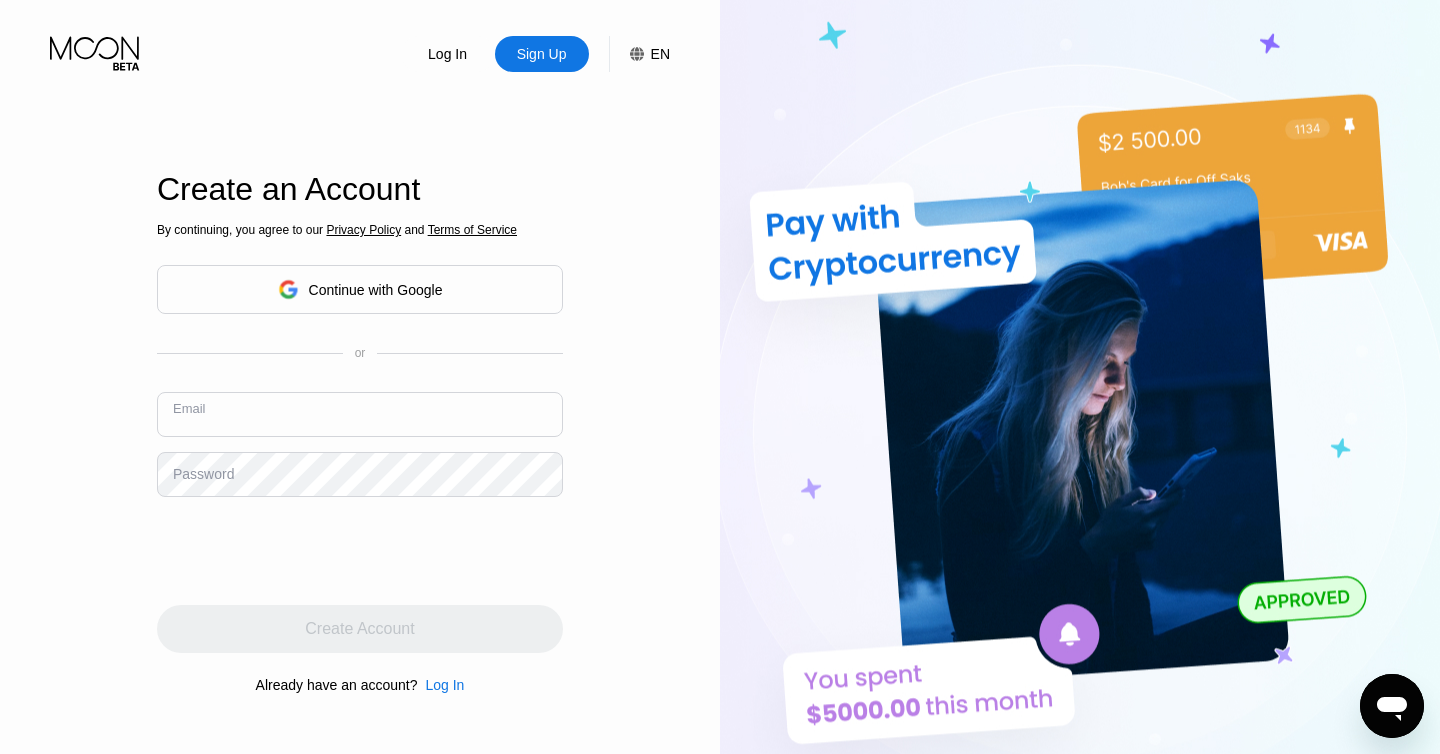 click at bounding box center [360, 414] 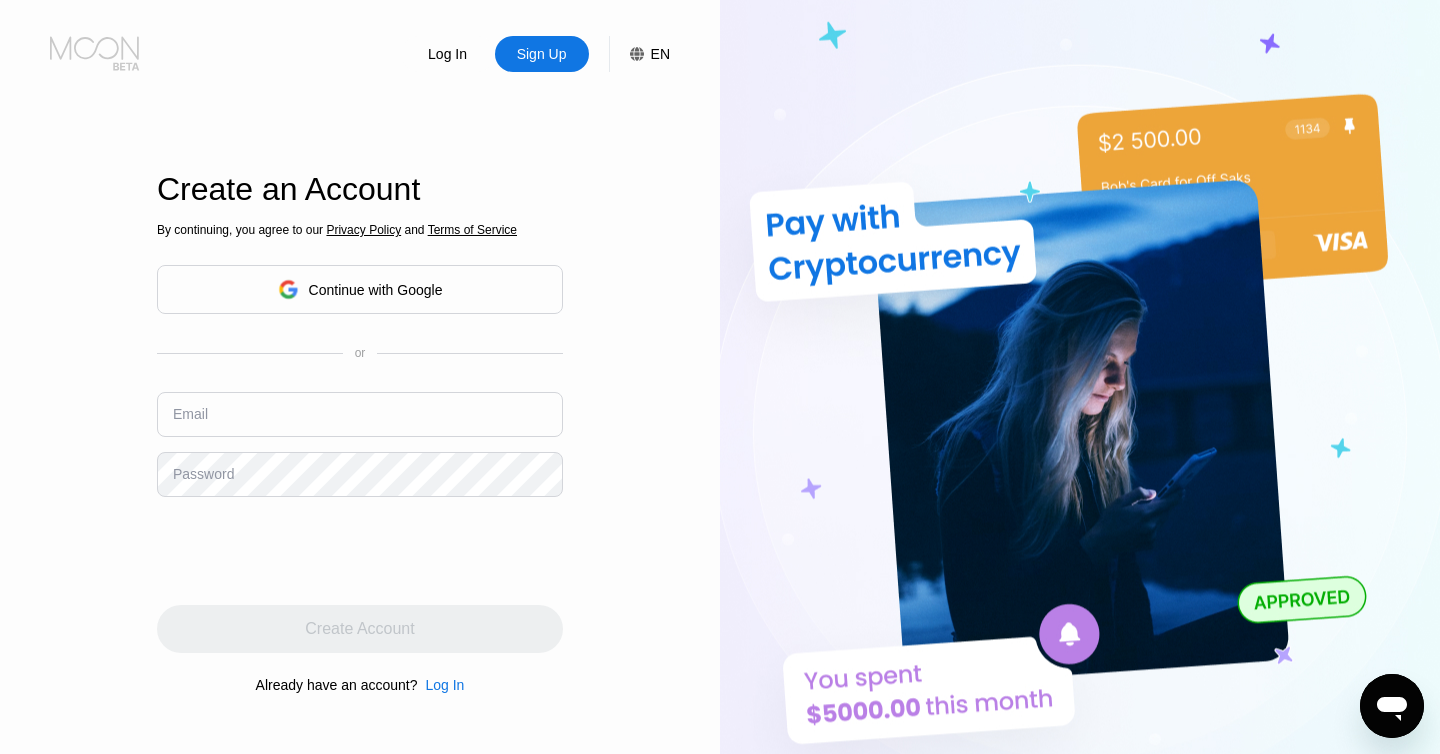 click 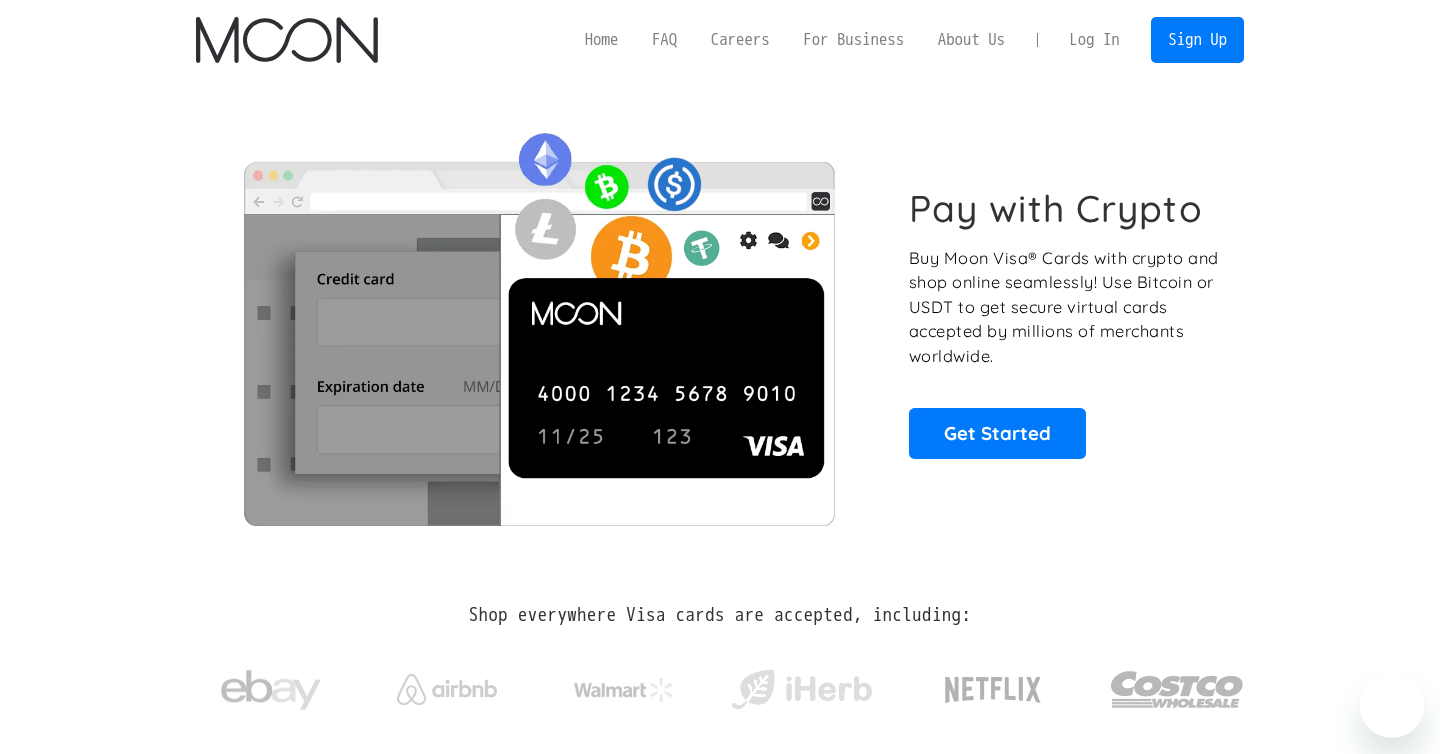 scroll, scrollTop: 0, scrollLeft: 0, axis: both 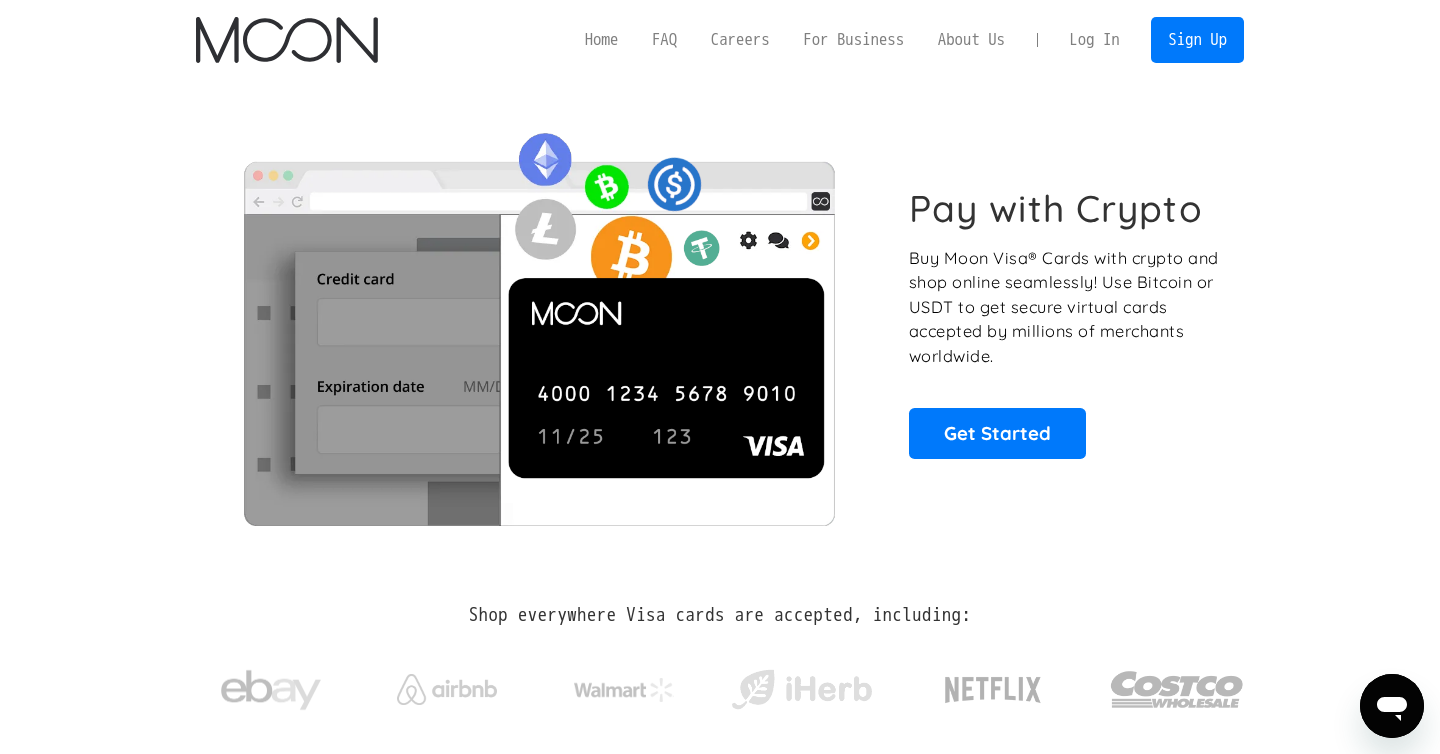 click on "Pay with Crypto Buy Moon Visa® Cards with crypto and shop online seamlessly! Use Bitcoin or USDT to get secure virtual cards accepted by millions of merchants worldwide. Get Started" at bounding box center [720, 322] 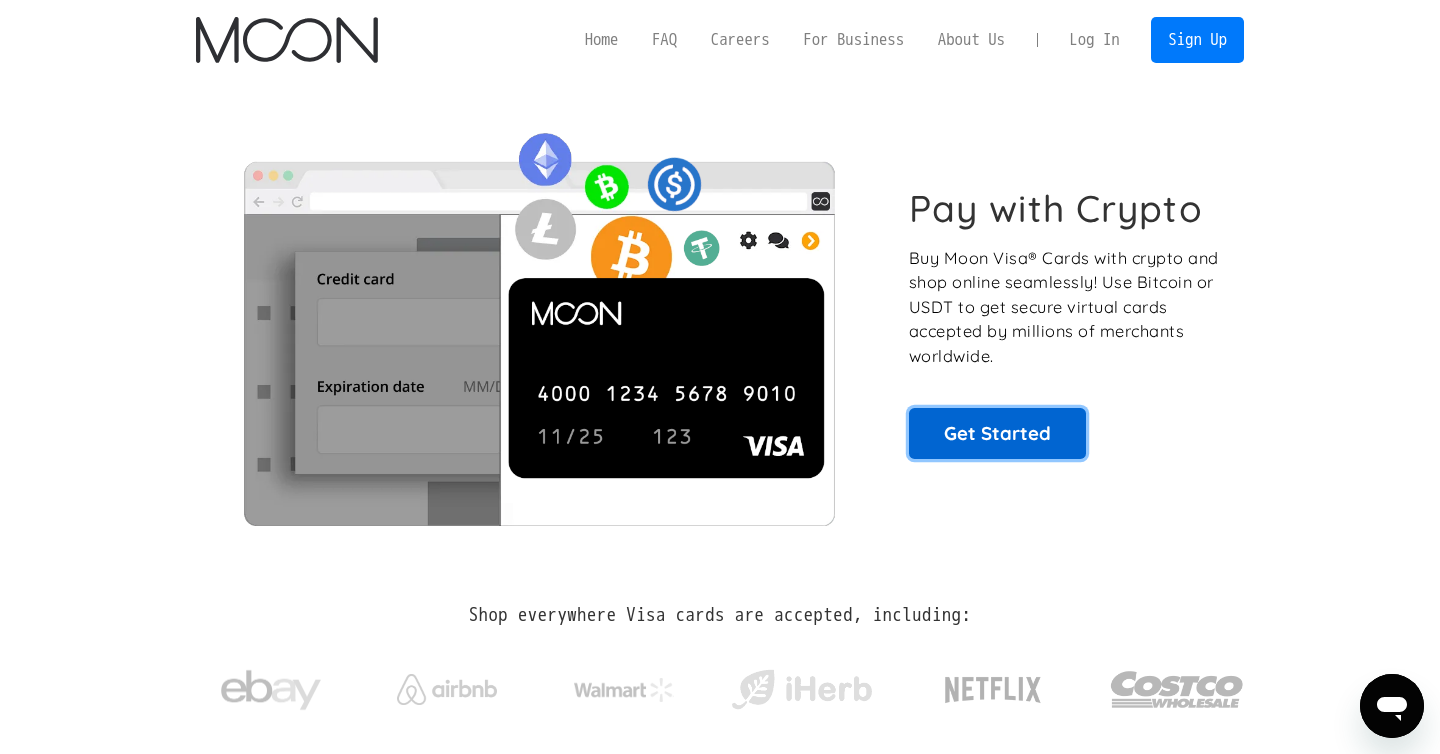 click on "Get Started" at bounding box center (997, 433) 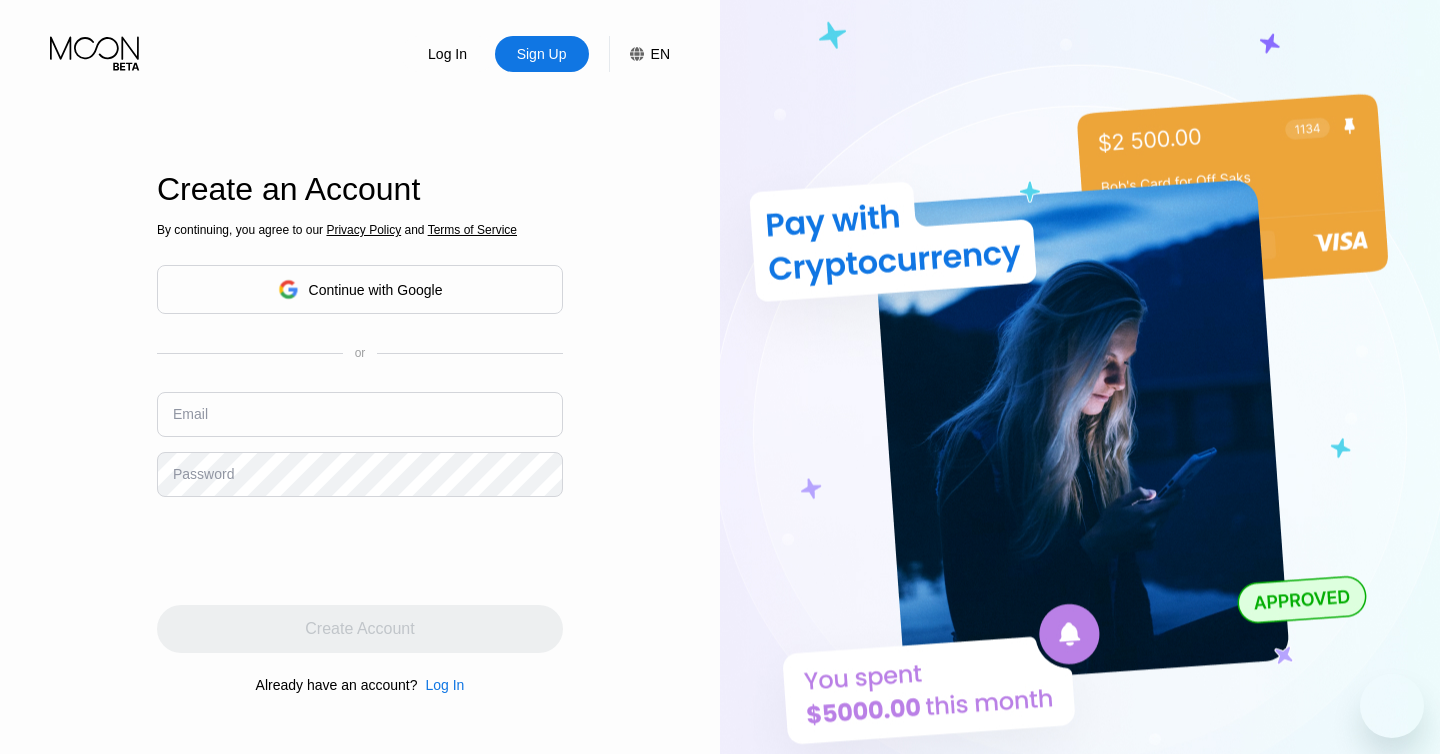 scroll, scrollTop: 0, scrollLeft: 0, axis: both 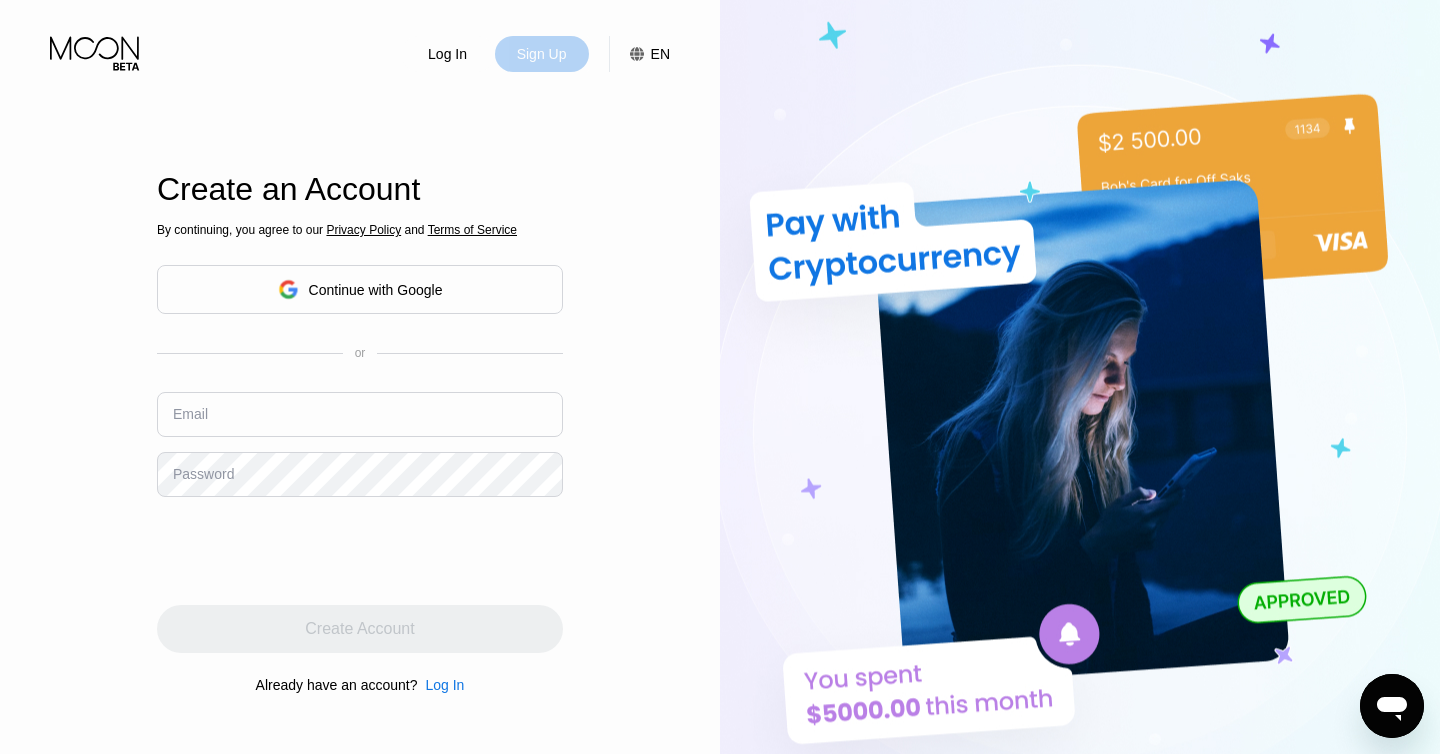 click on "Sign Up" at bounding box center [542, 54] 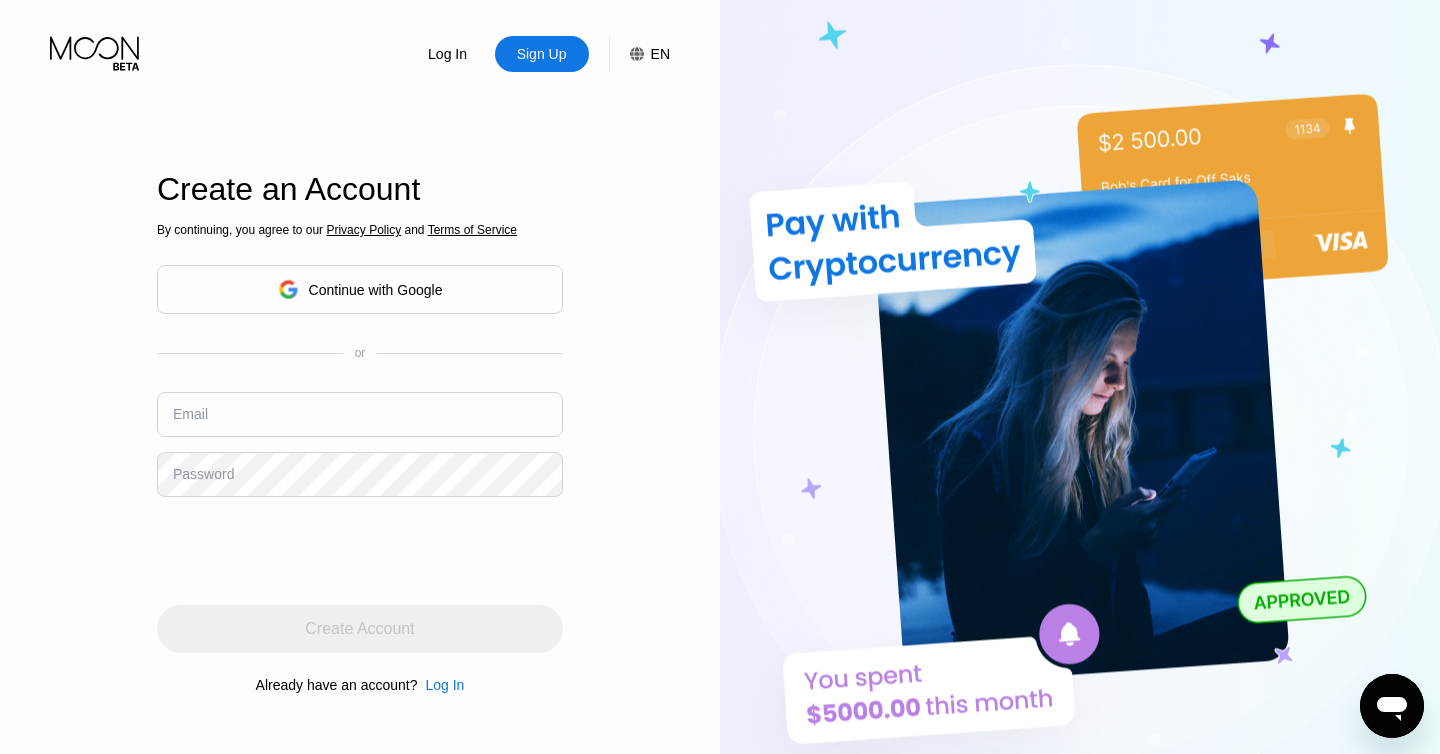 click on "Sign Up" at bounding box center [542, 54] 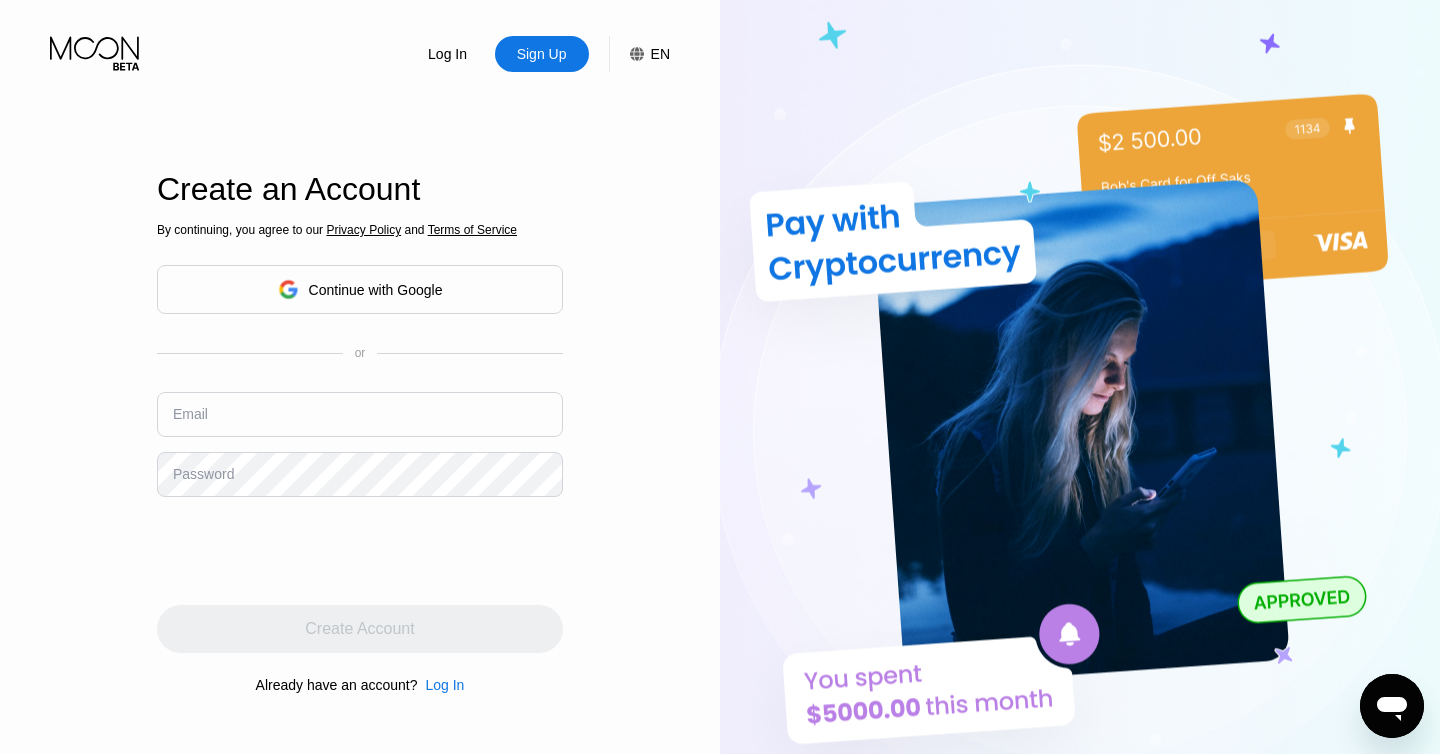 click at bounding box center (360, 414) 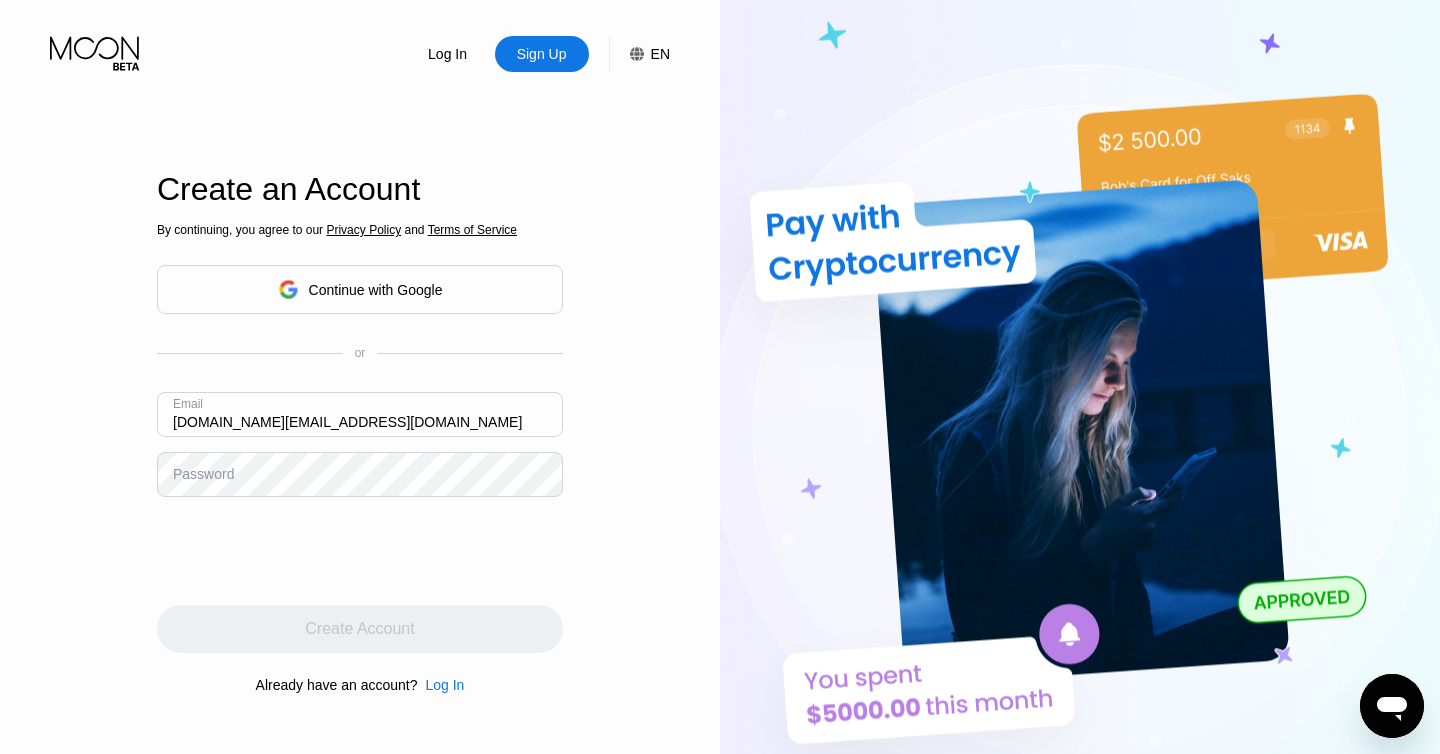 type on "vadimadr.uk@gmail.com" 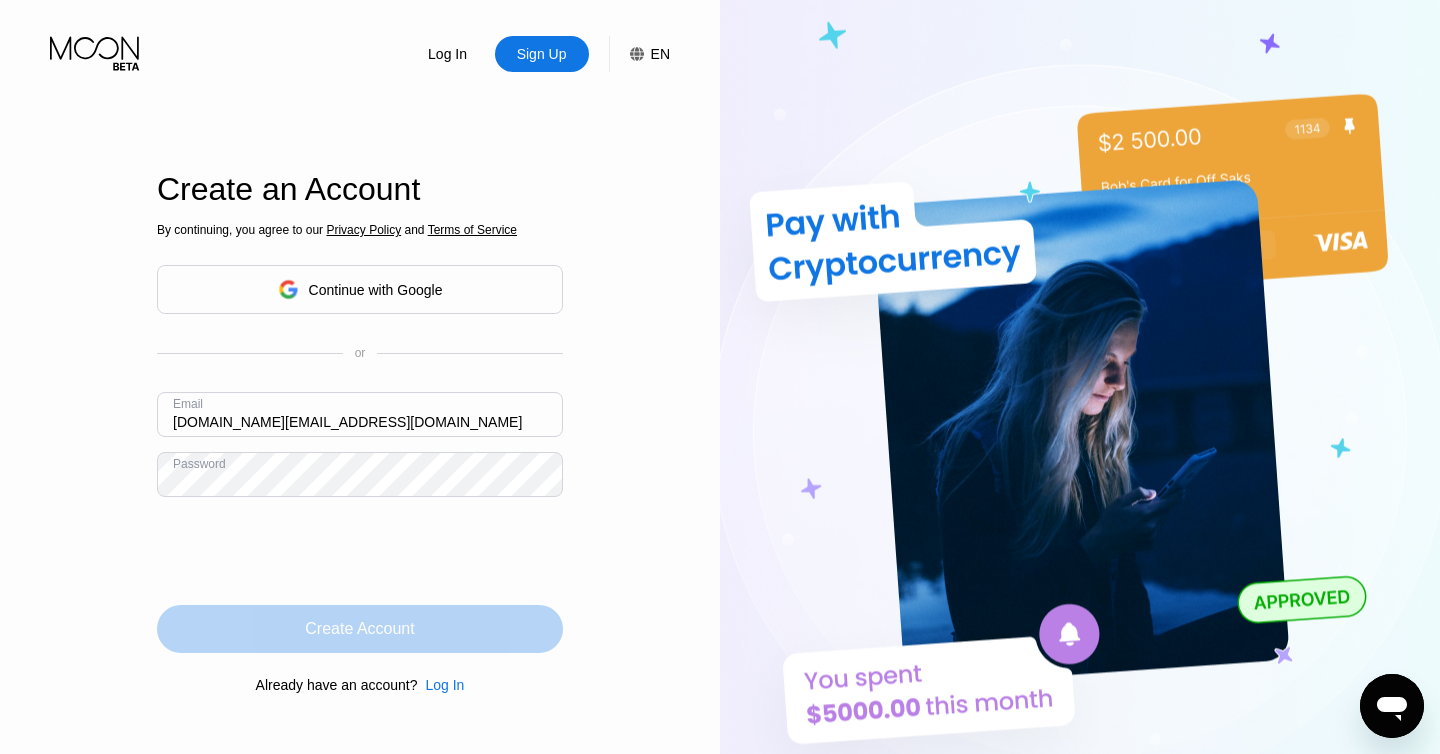 click on "Create Account" at bounding box center [359, 629] 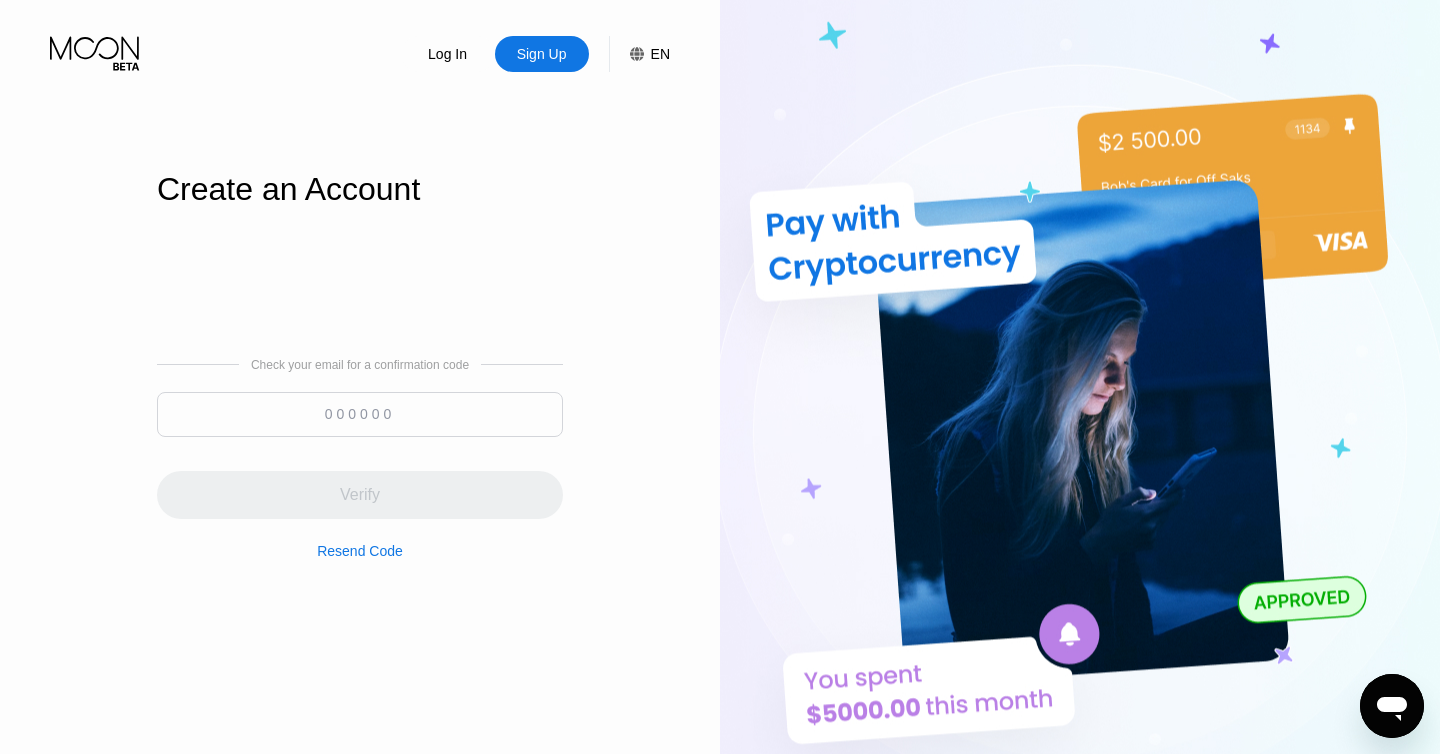 click at bounding box center [360, 414] 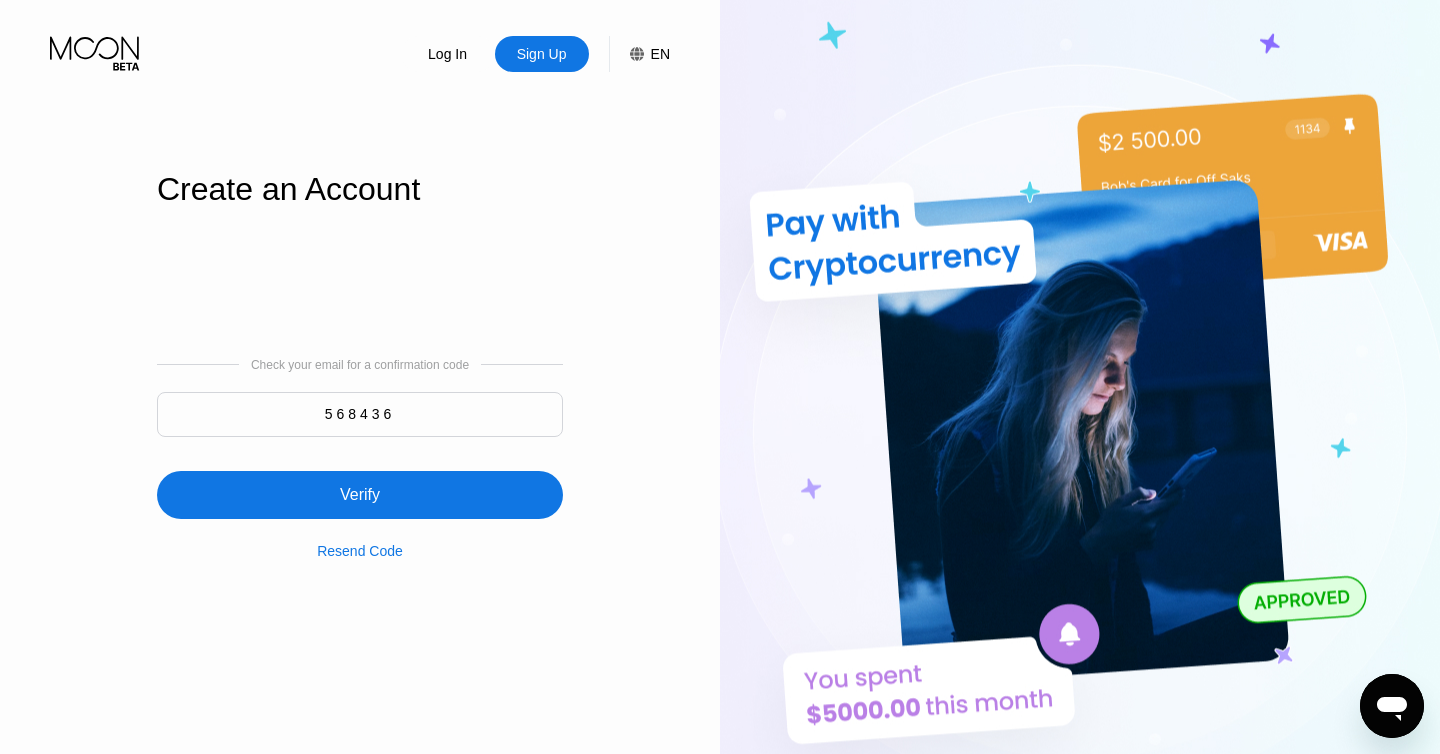 type on "568436" 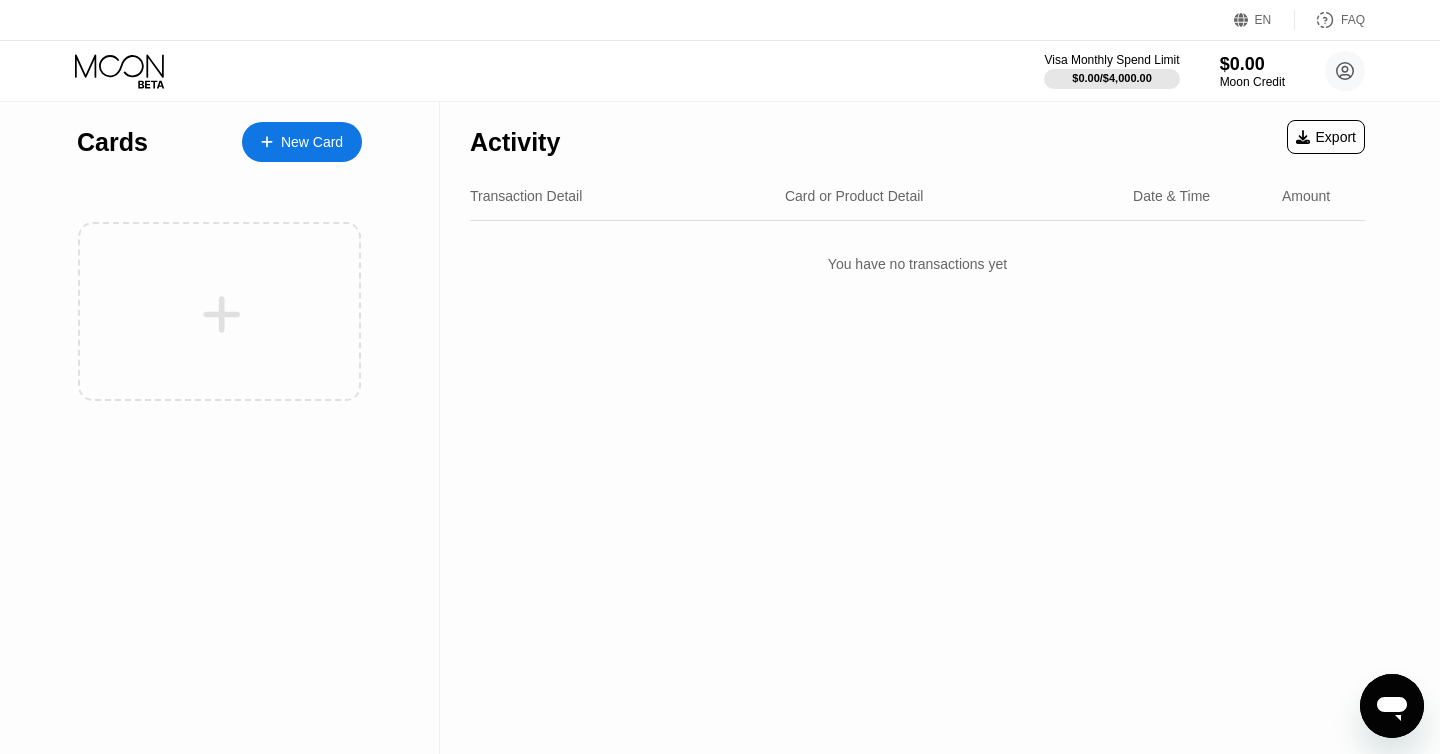 click on "New Card" at bounding box center [302, 142] 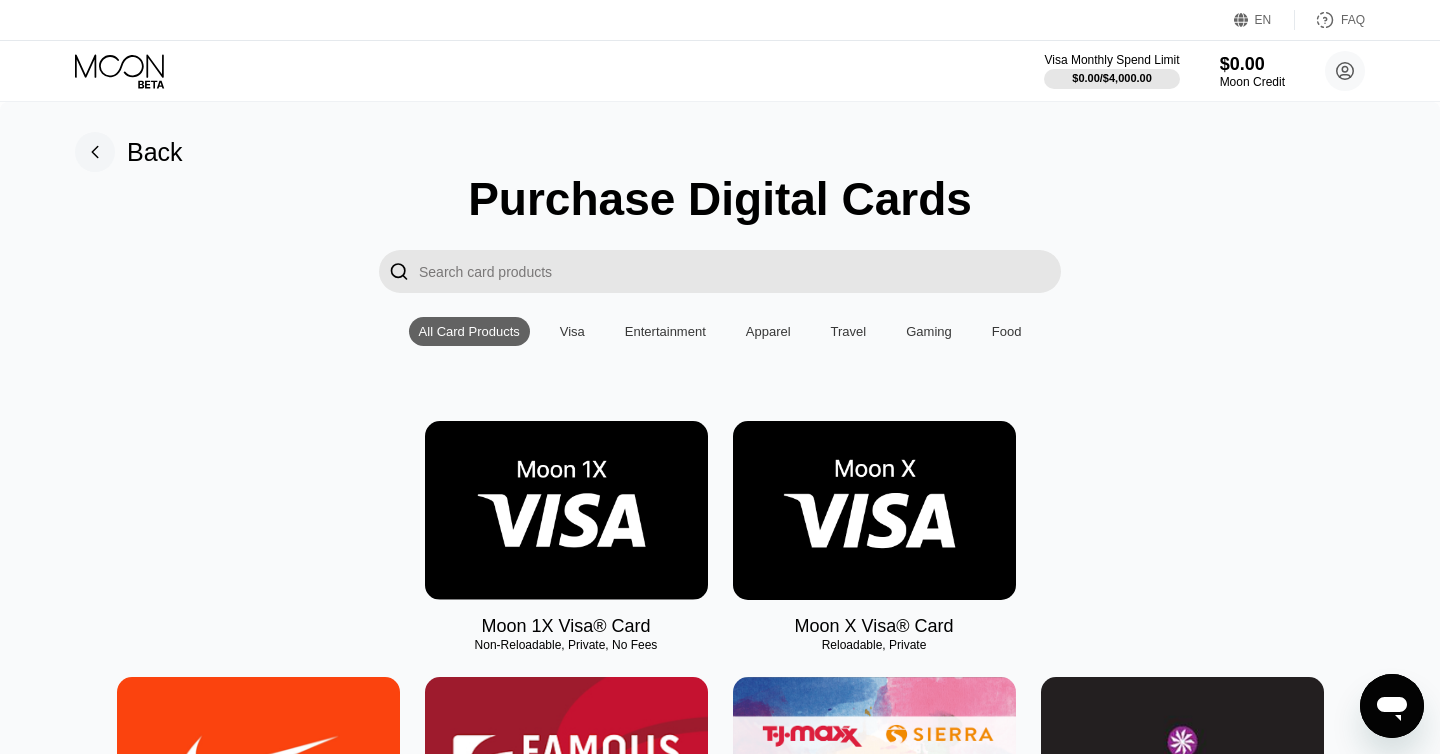 scroll, scrollTop: 46, scrollLeft: 0, axis: vertical 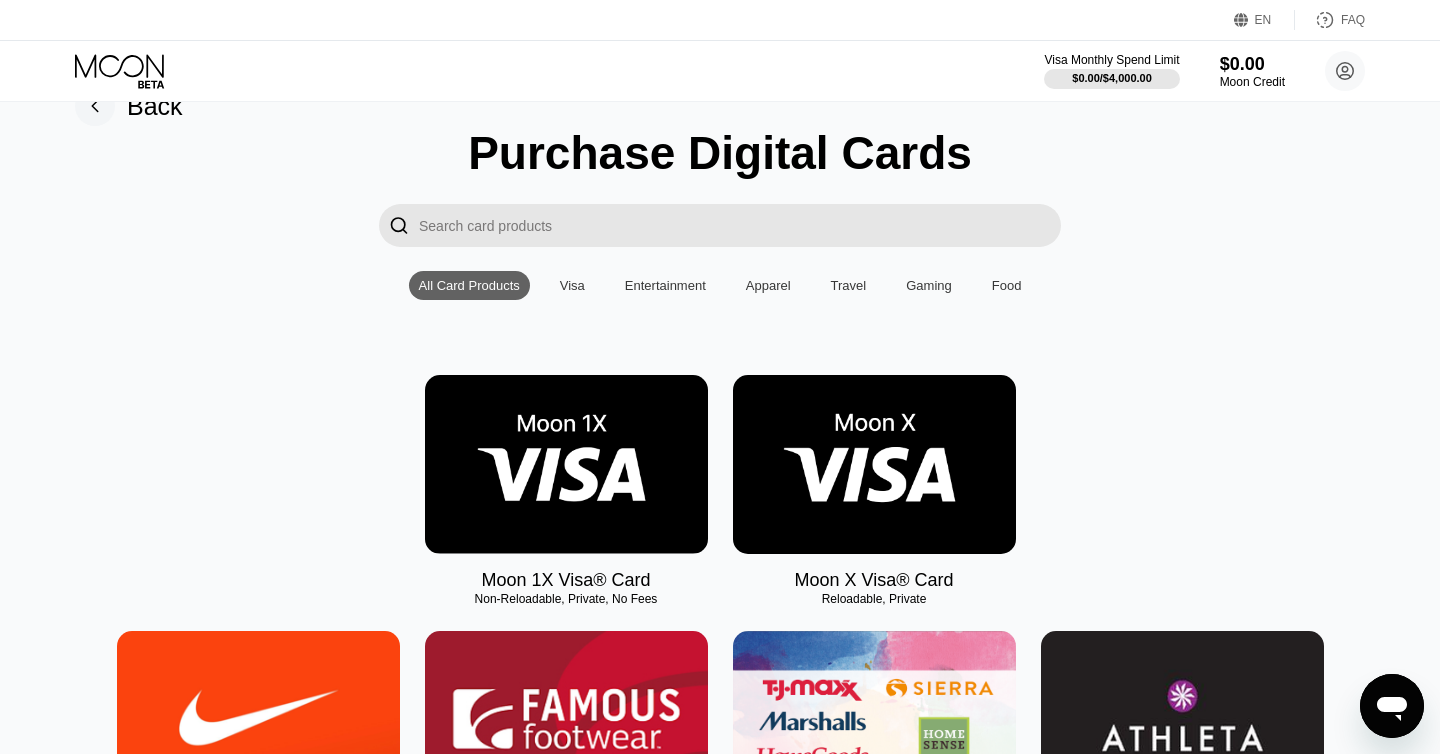 click at bounding box center [874, 464] 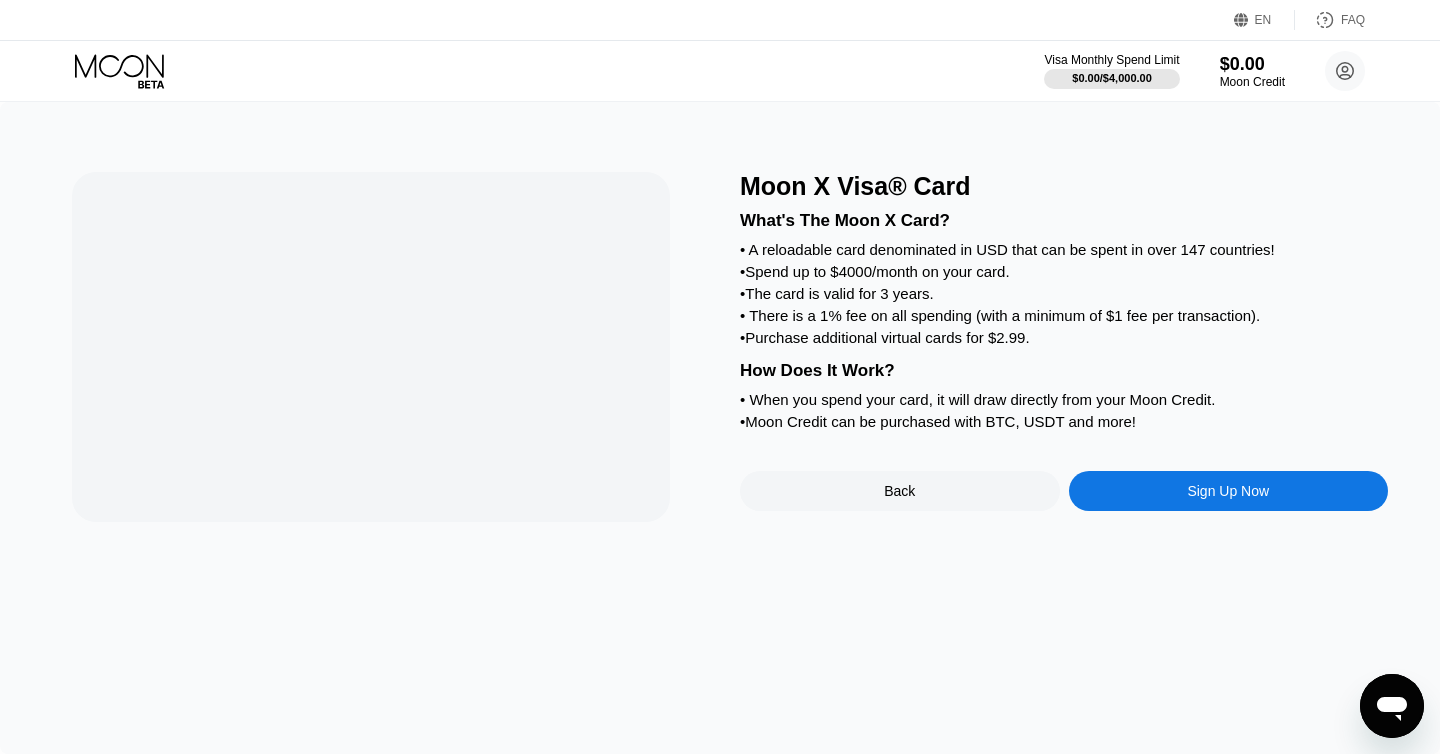 scroll, scrollTop: 0, scrollLeft: 0, axis: both 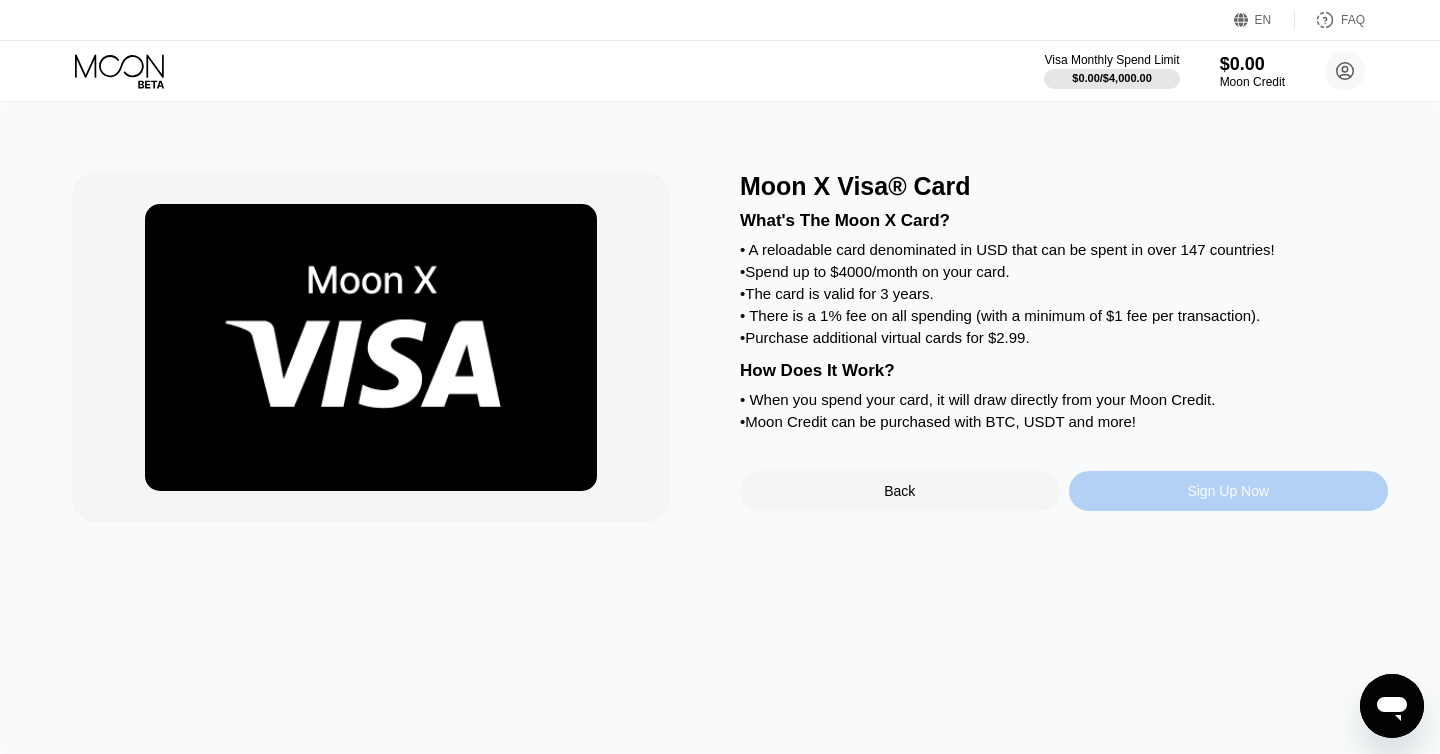 click on "Sign Up Now" at bounding box center (1229, 491) 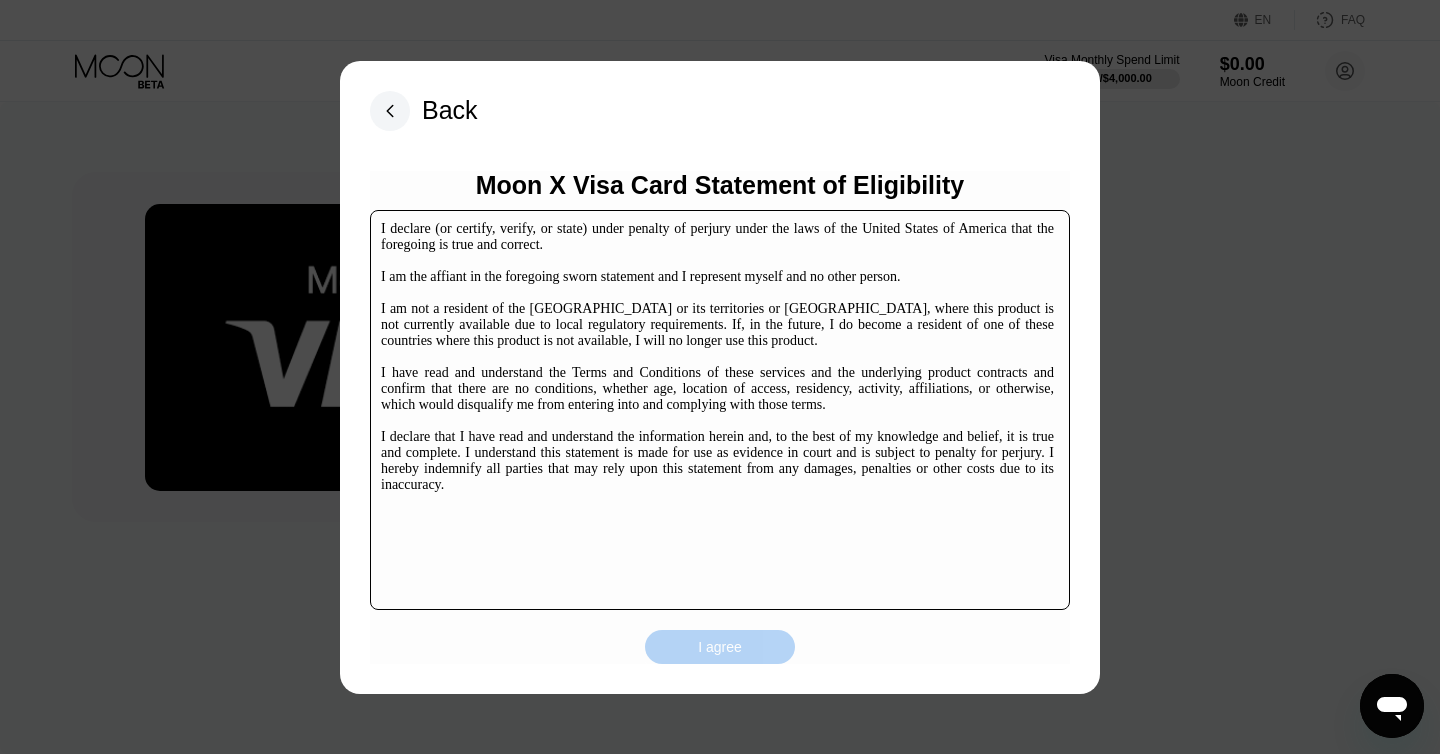 click on "I agree" at bounding box center [720, 647] 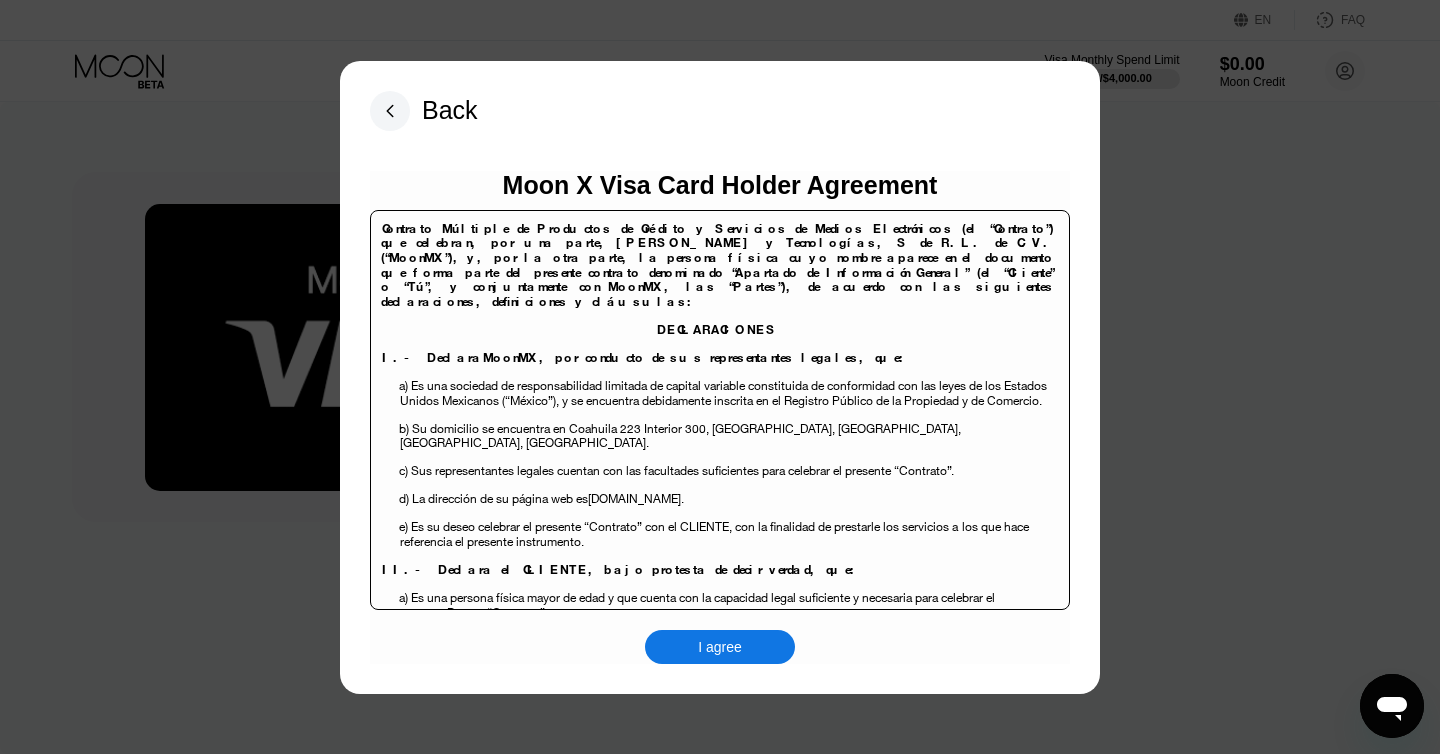 click on "I agree" at bounding box center [720, 647] 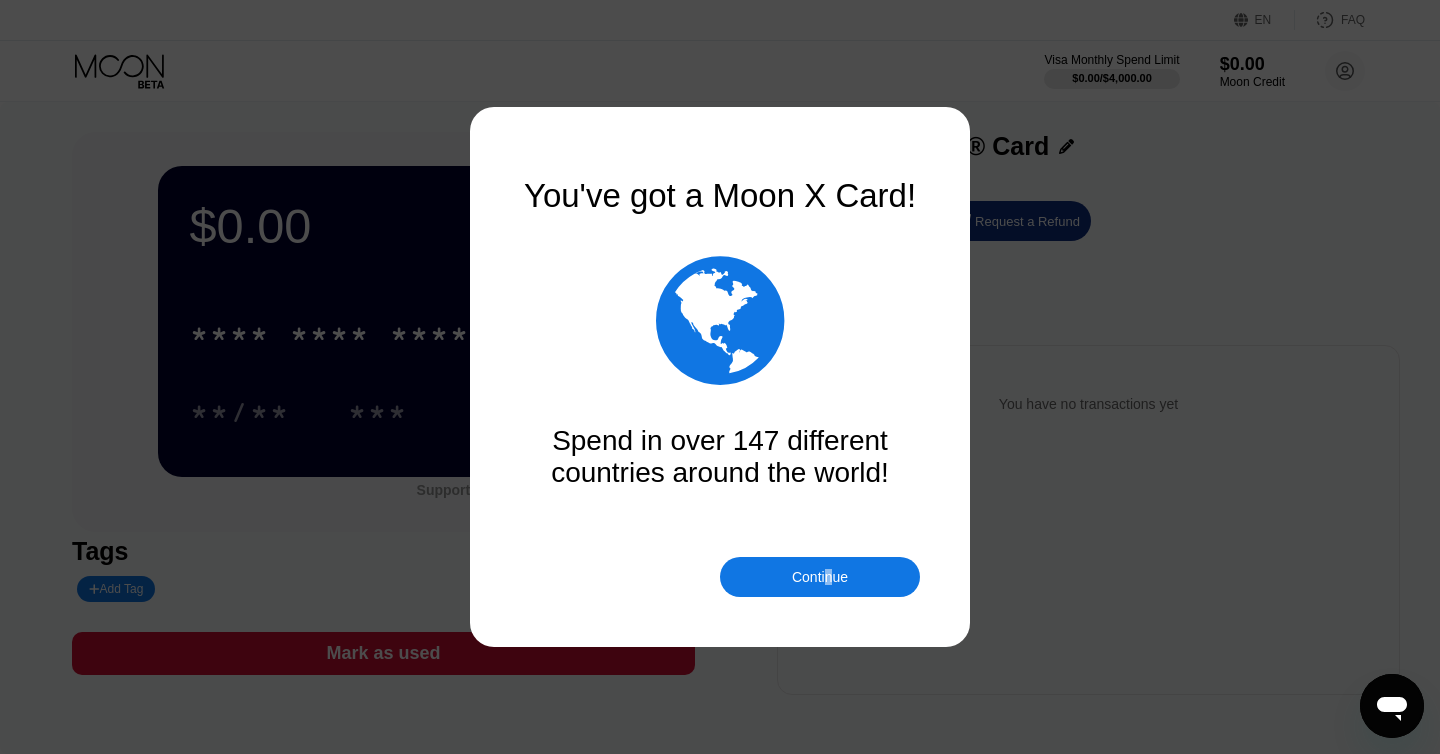 click on "Continue" at bounding box center (820, 577) 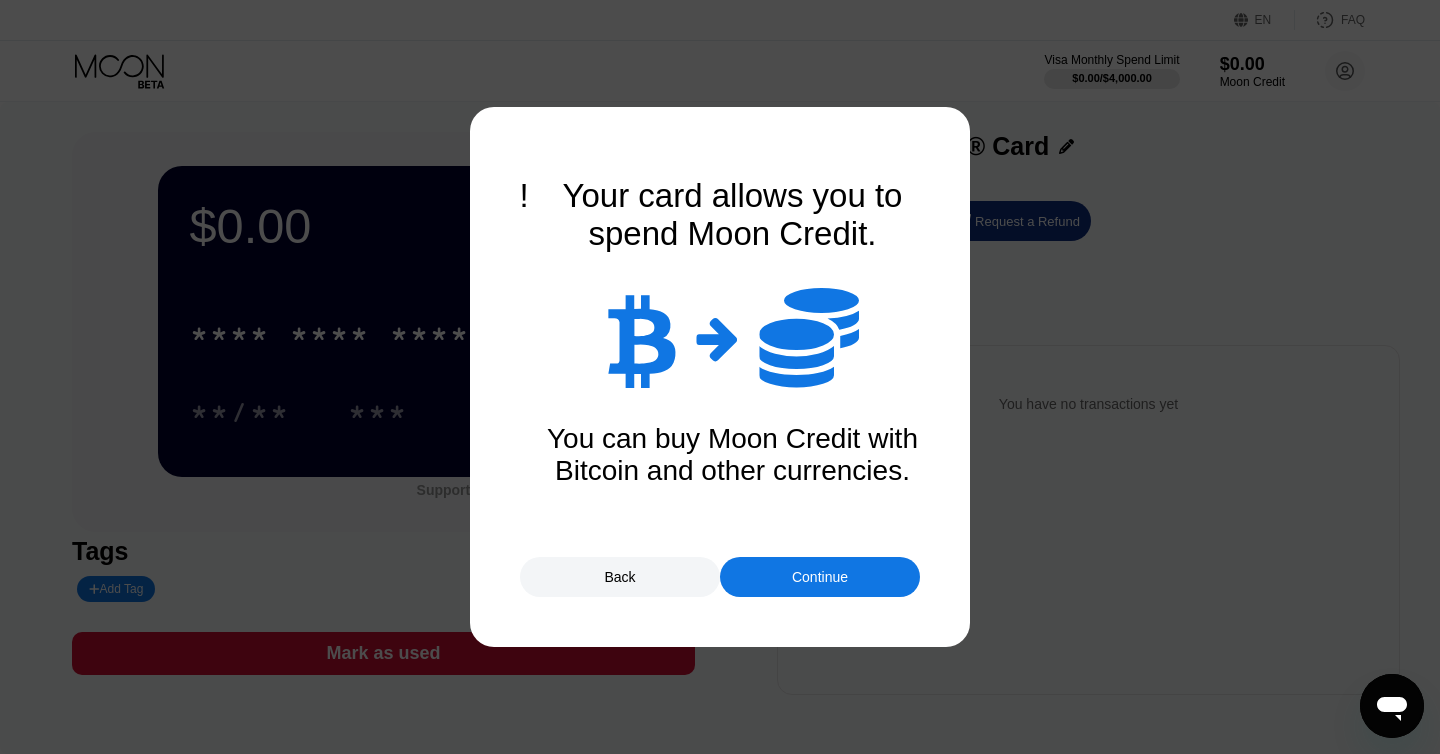 click on "Continue" at bounding box center (820, 577) 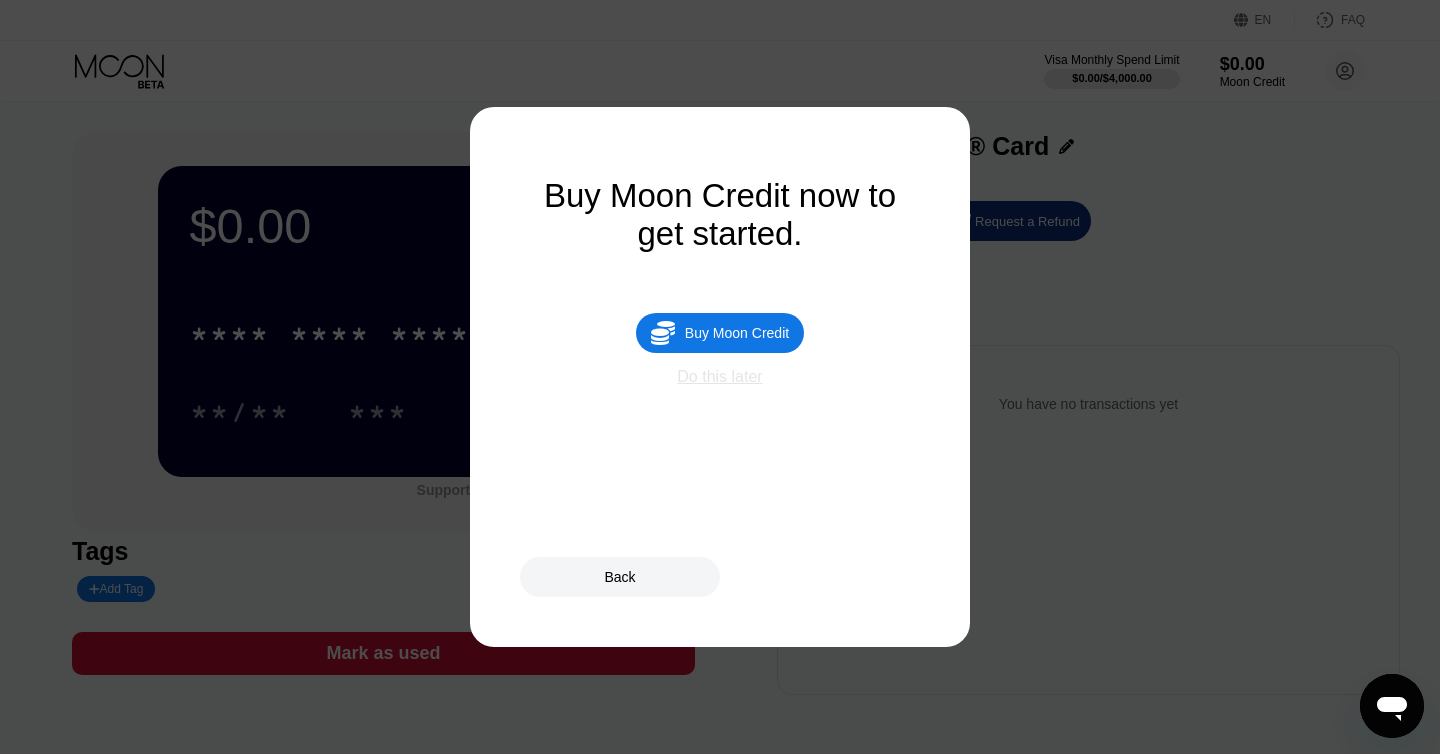 click on "Do this later" at bounding box center (719, 377) 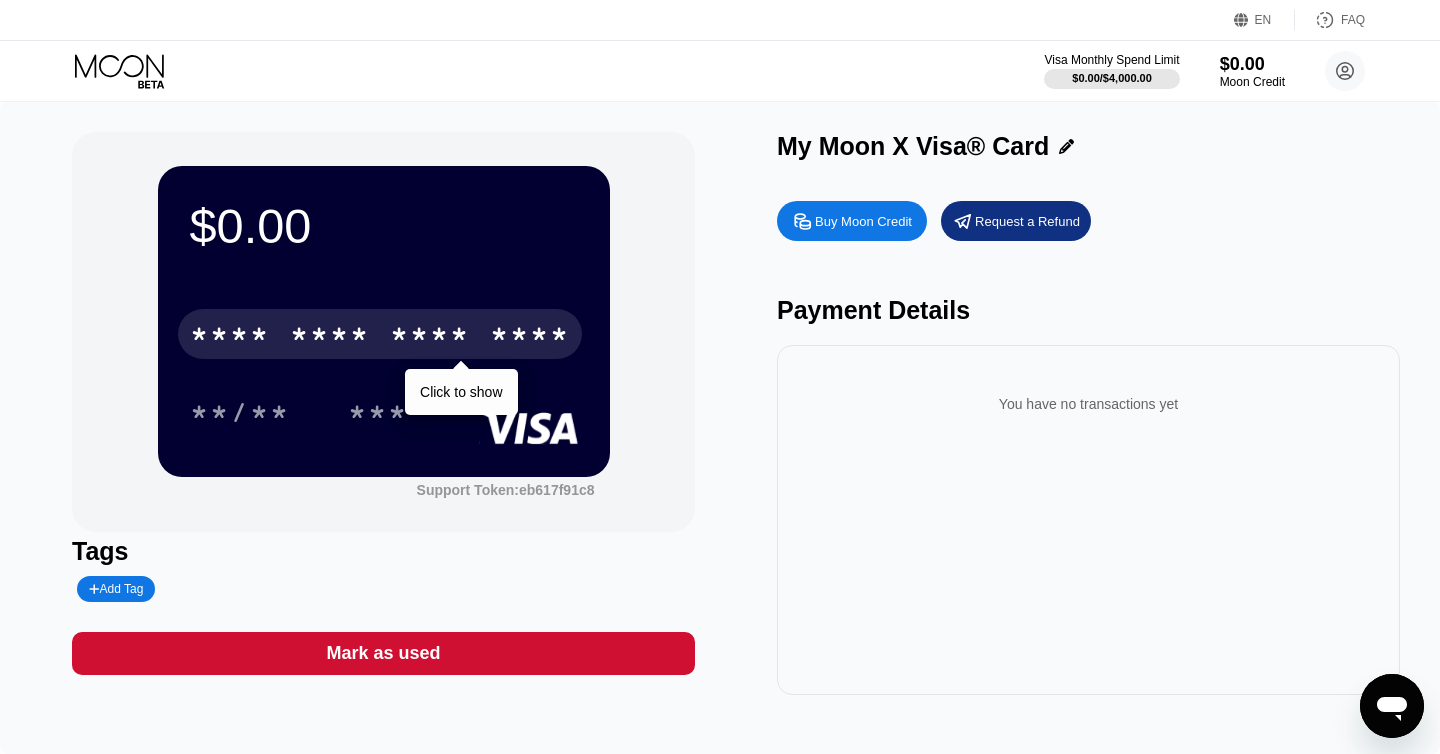click on "* * * *" at bounding box center [230, 337] 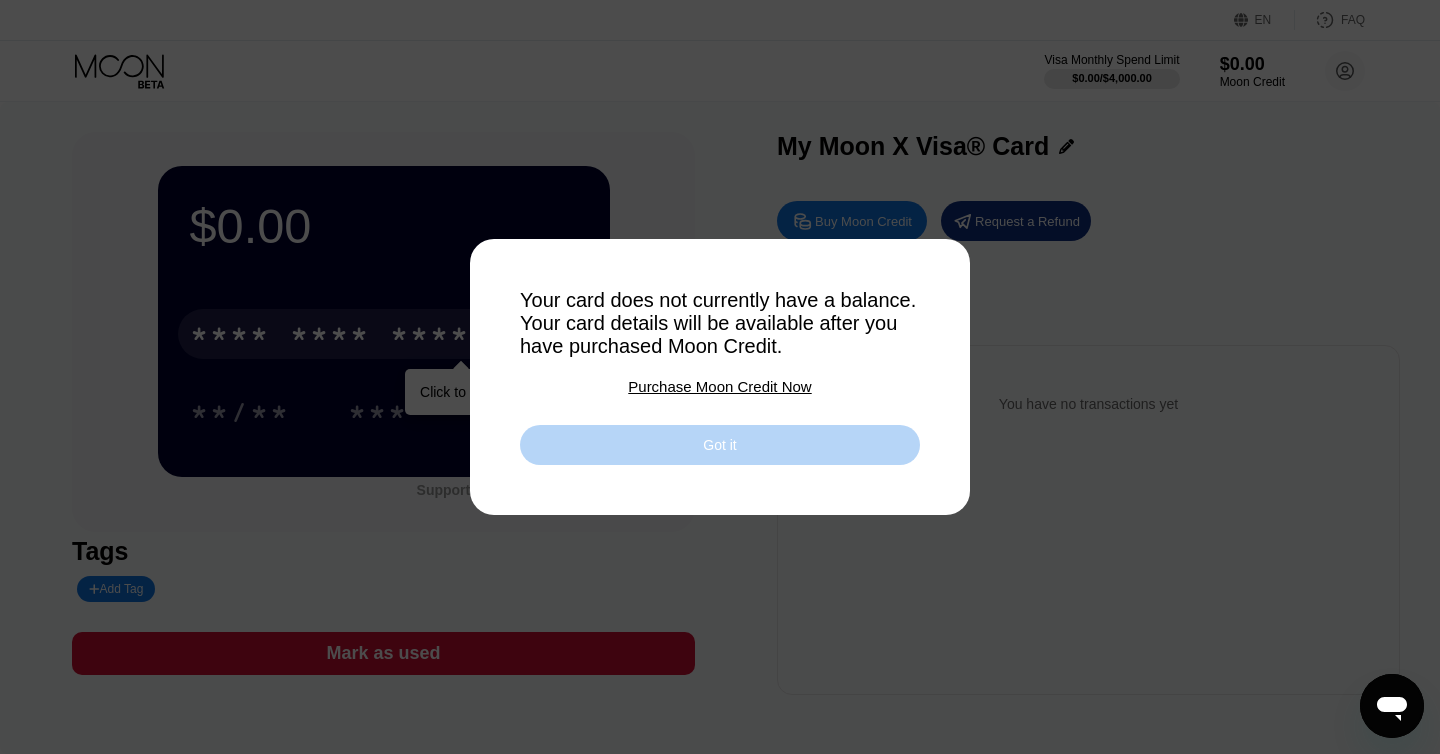 click on "Got it" at bounding box center (720, 445) 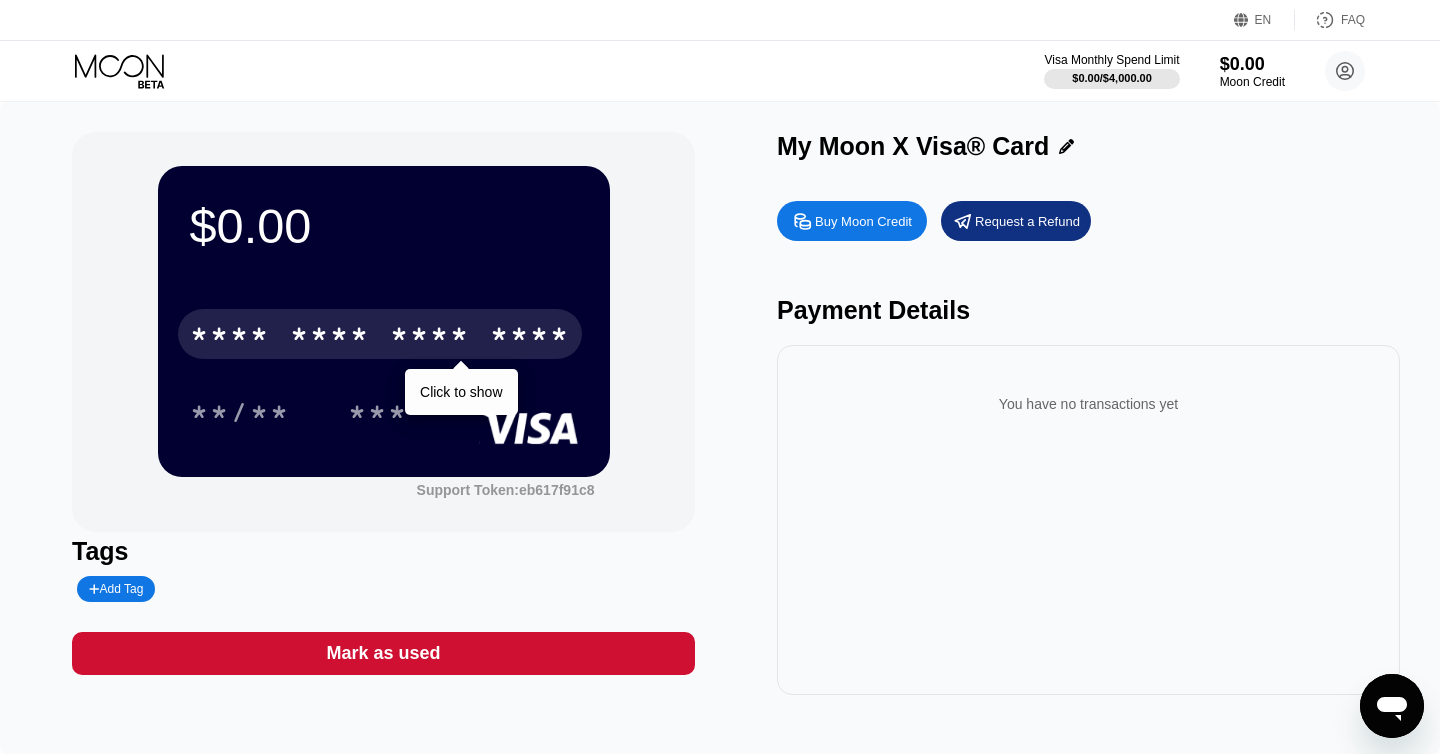 click on "Buy Moon Credit" at bounding box center (863, 221) 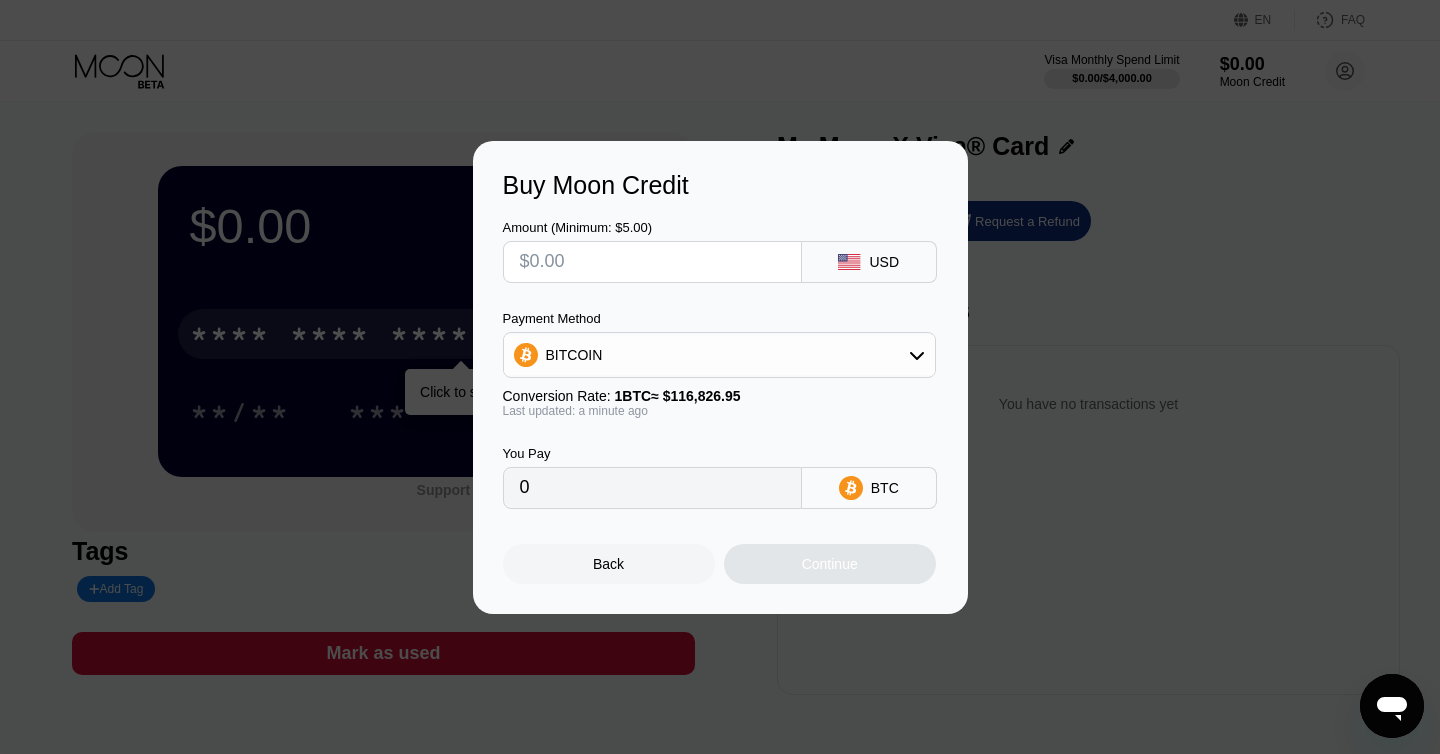 click on "BITCOIN" at bounding box center [719, 355] 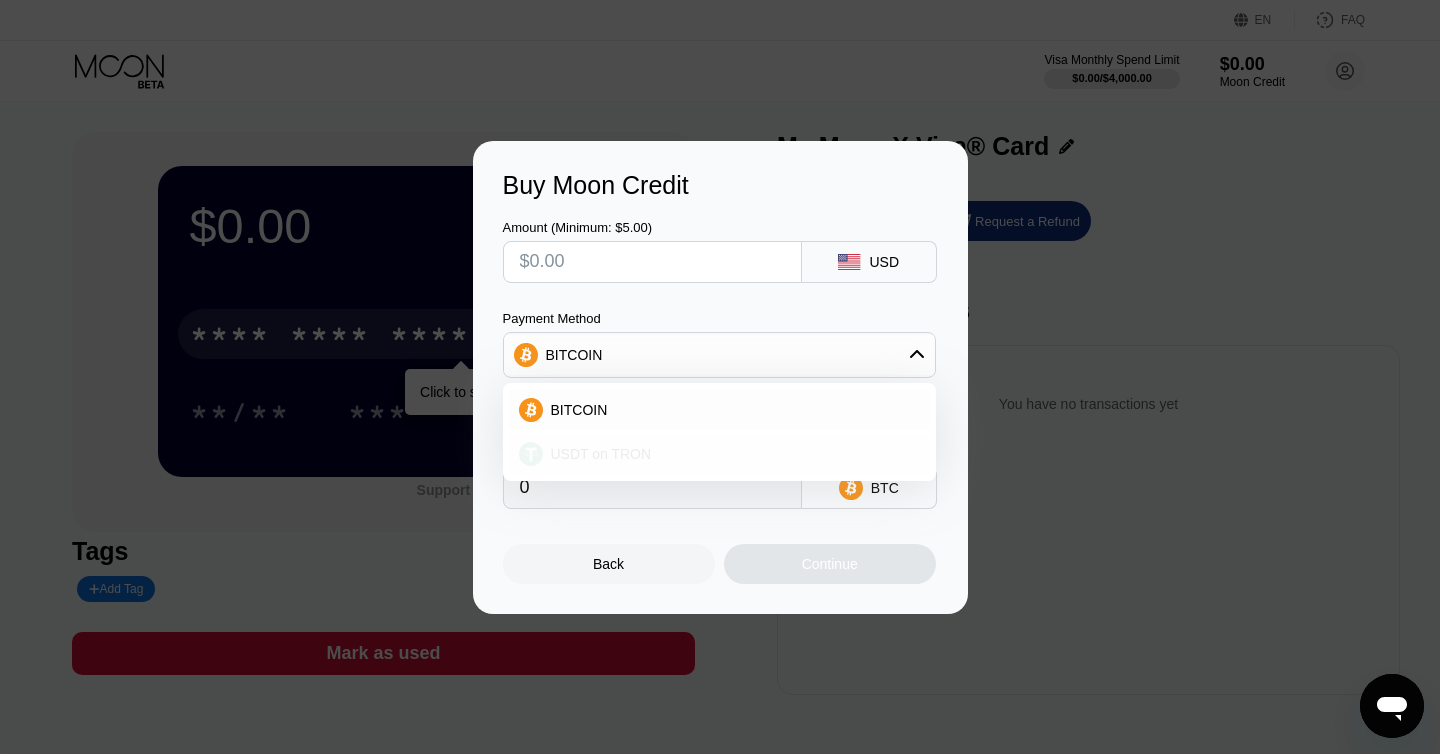 click on "USDT on TRON" at bounding box center [731, 454] 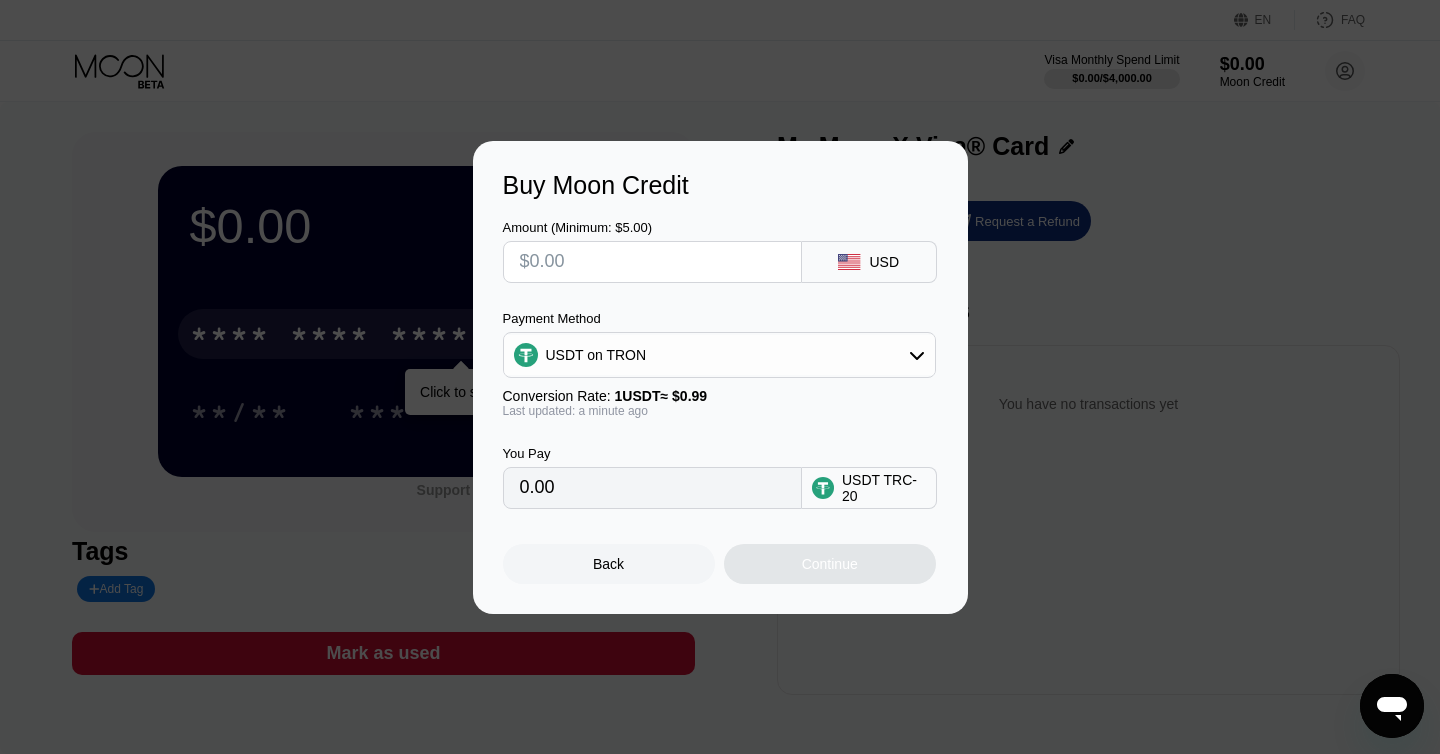 click at bounding box center (652, 262) 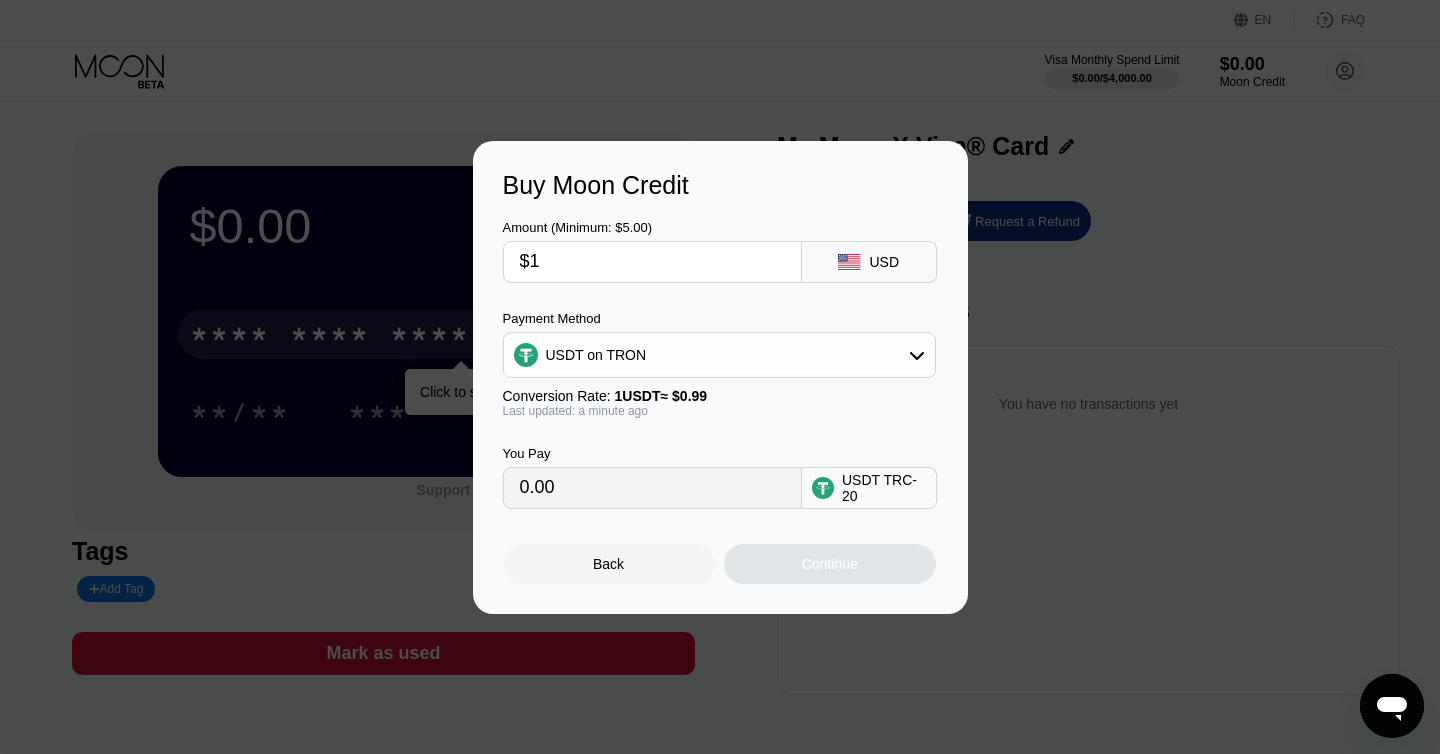 type on "$10" 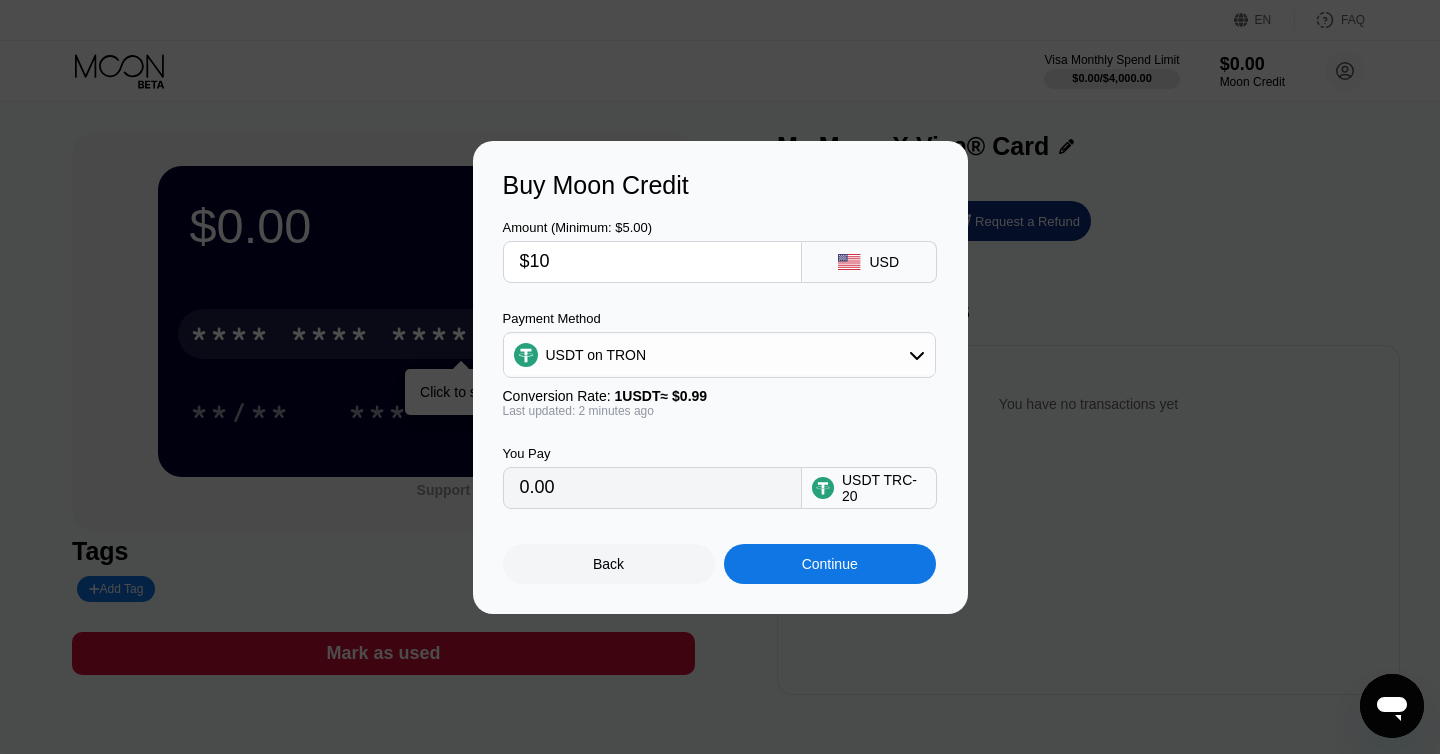 type on "10.10" 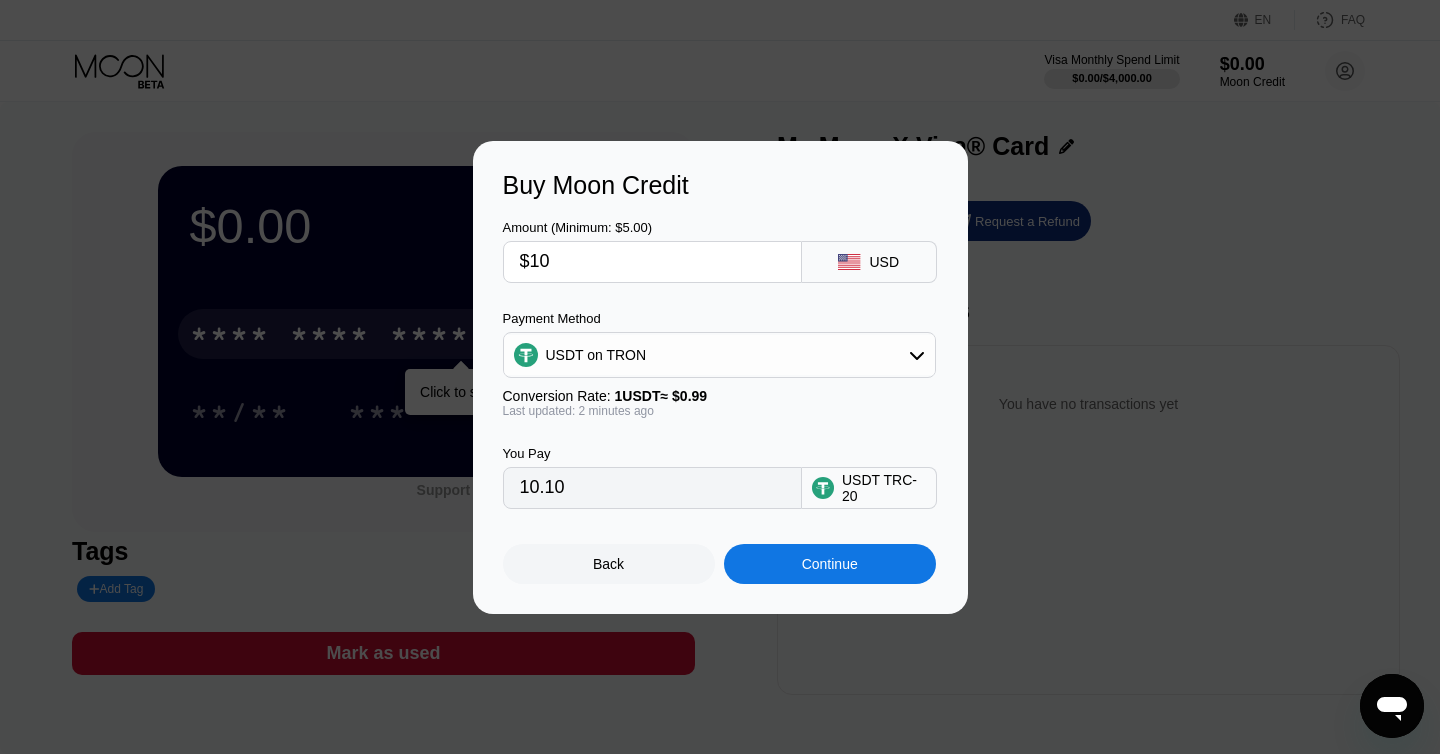 type on "$10" 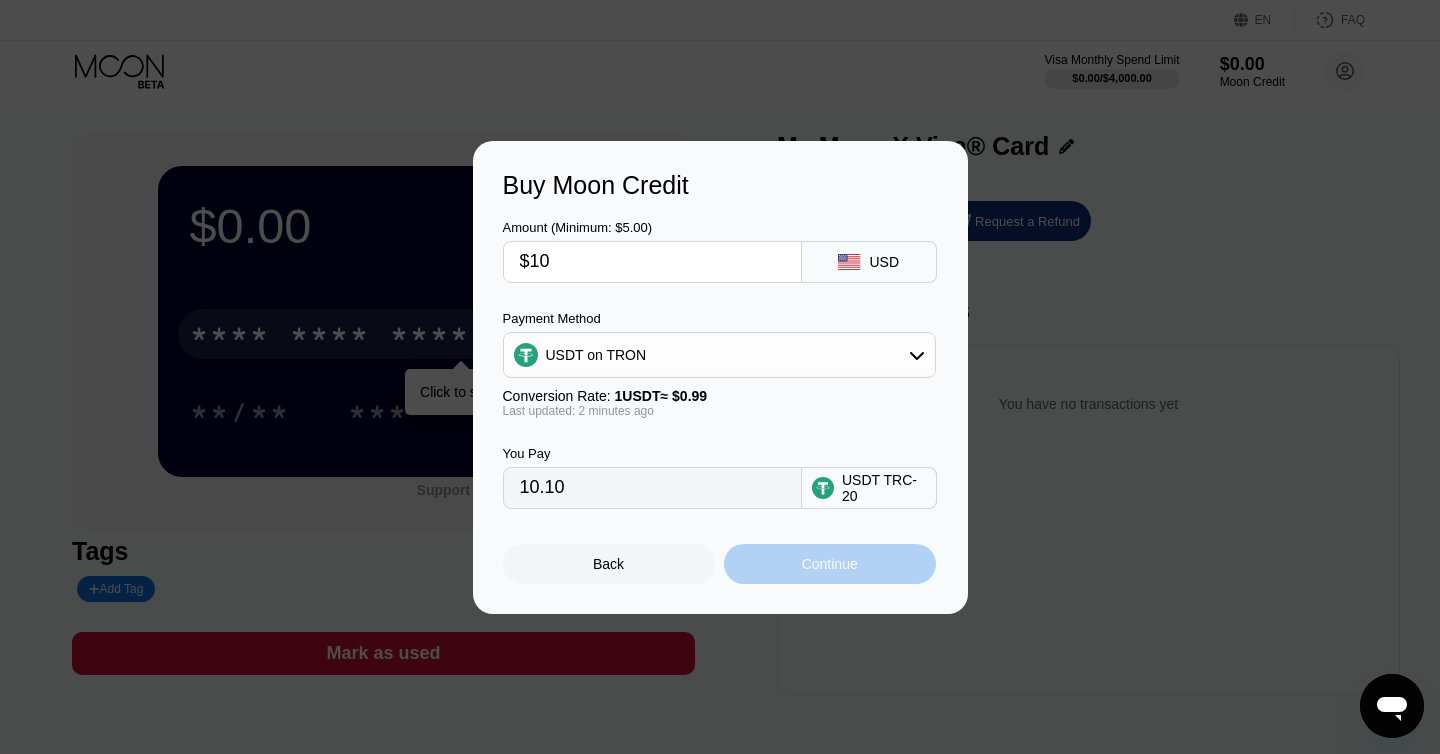 click on "Continue" at bounding box center (830, 564) 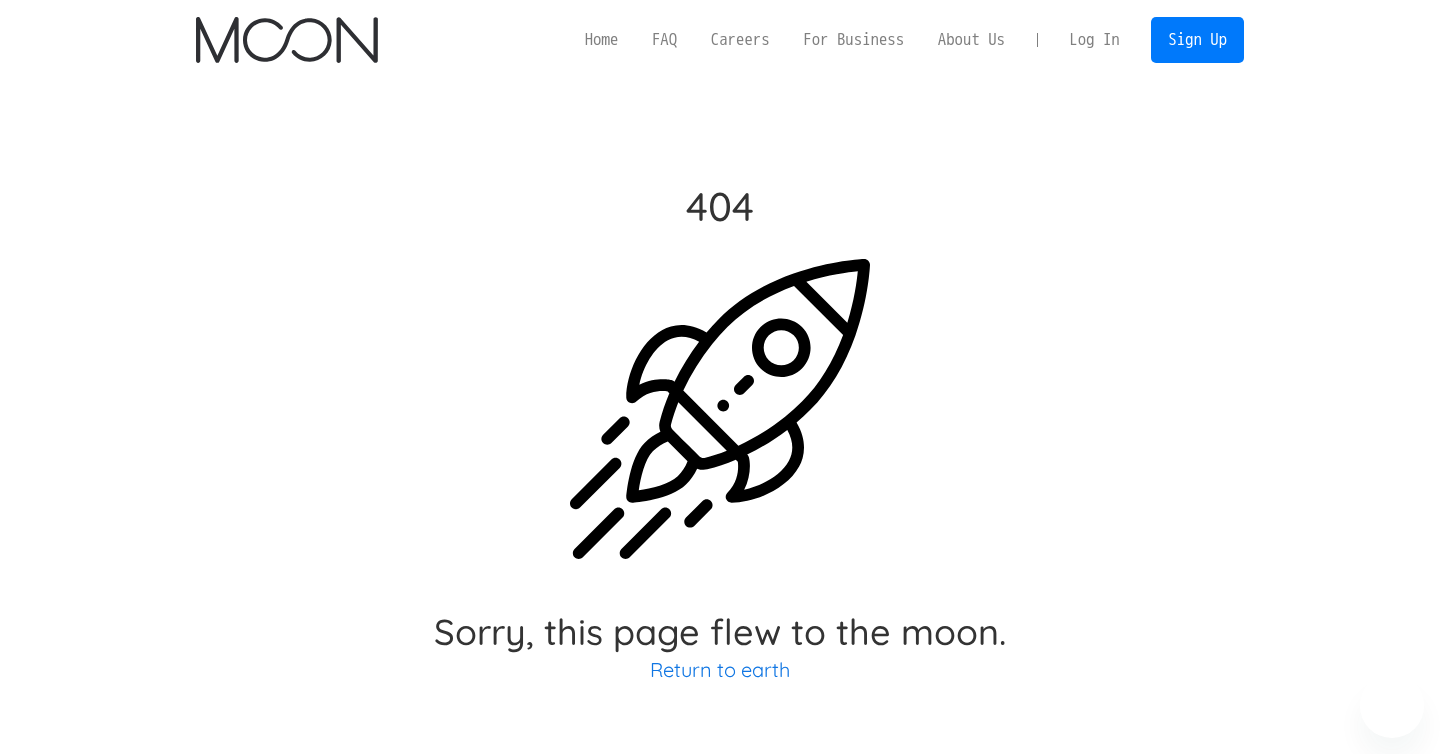 scroll, scrollTop: 0, scrollLeft: 0, axis: both 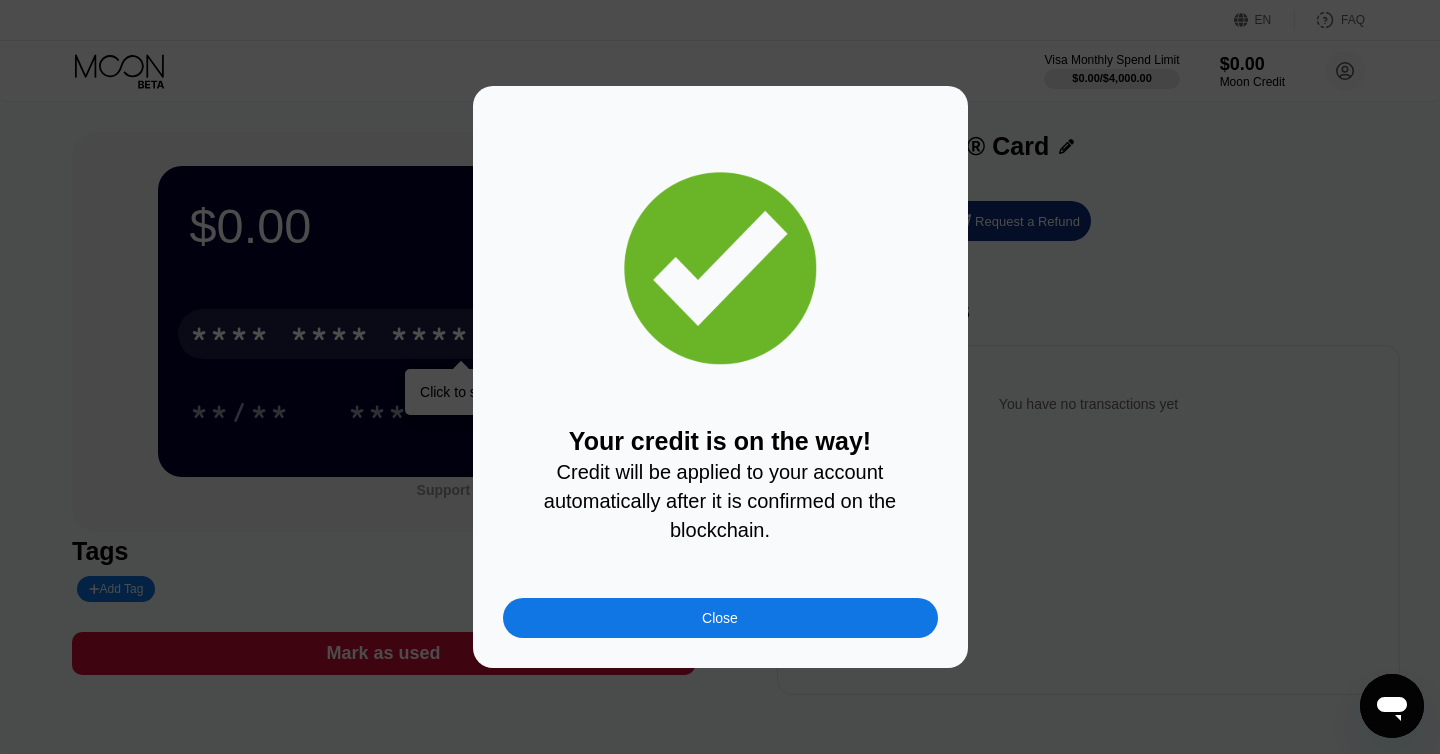click on "Close" at bounding box center (720, 618) 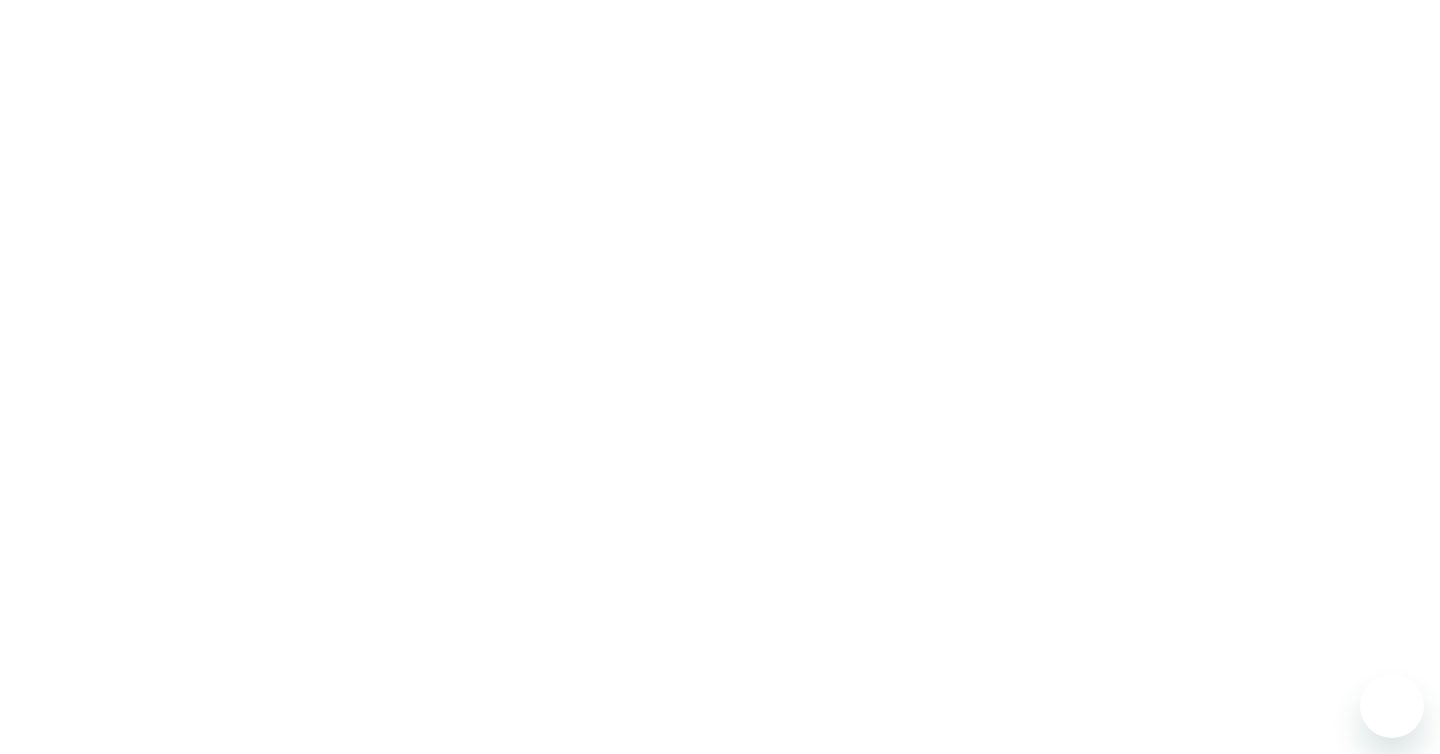 scroll, scrollTop: 0, scrollLeft: 0, axis: both 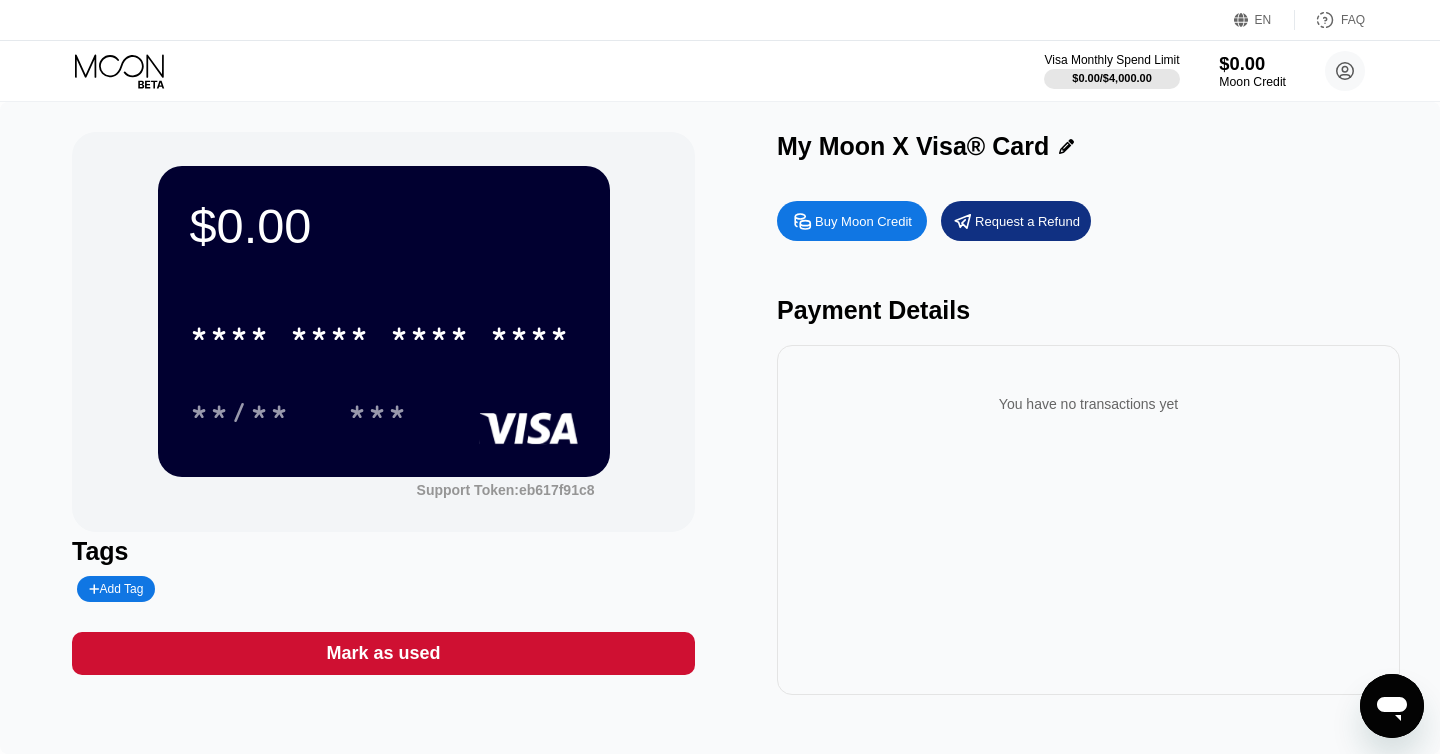 click on "$0.00" at bounding box center [1252, 63] 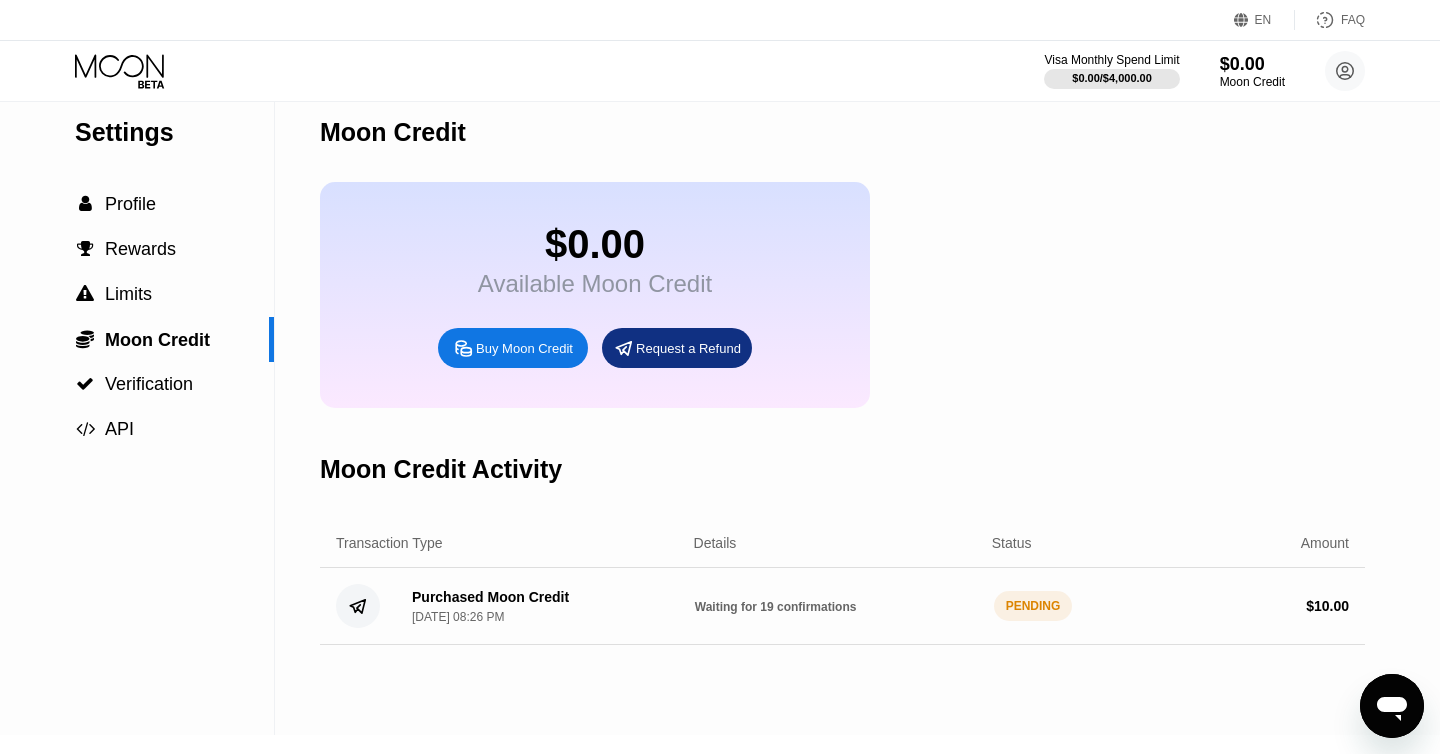 scroll, scrollTop: 28, scrollLeft: 0, axis: vertical 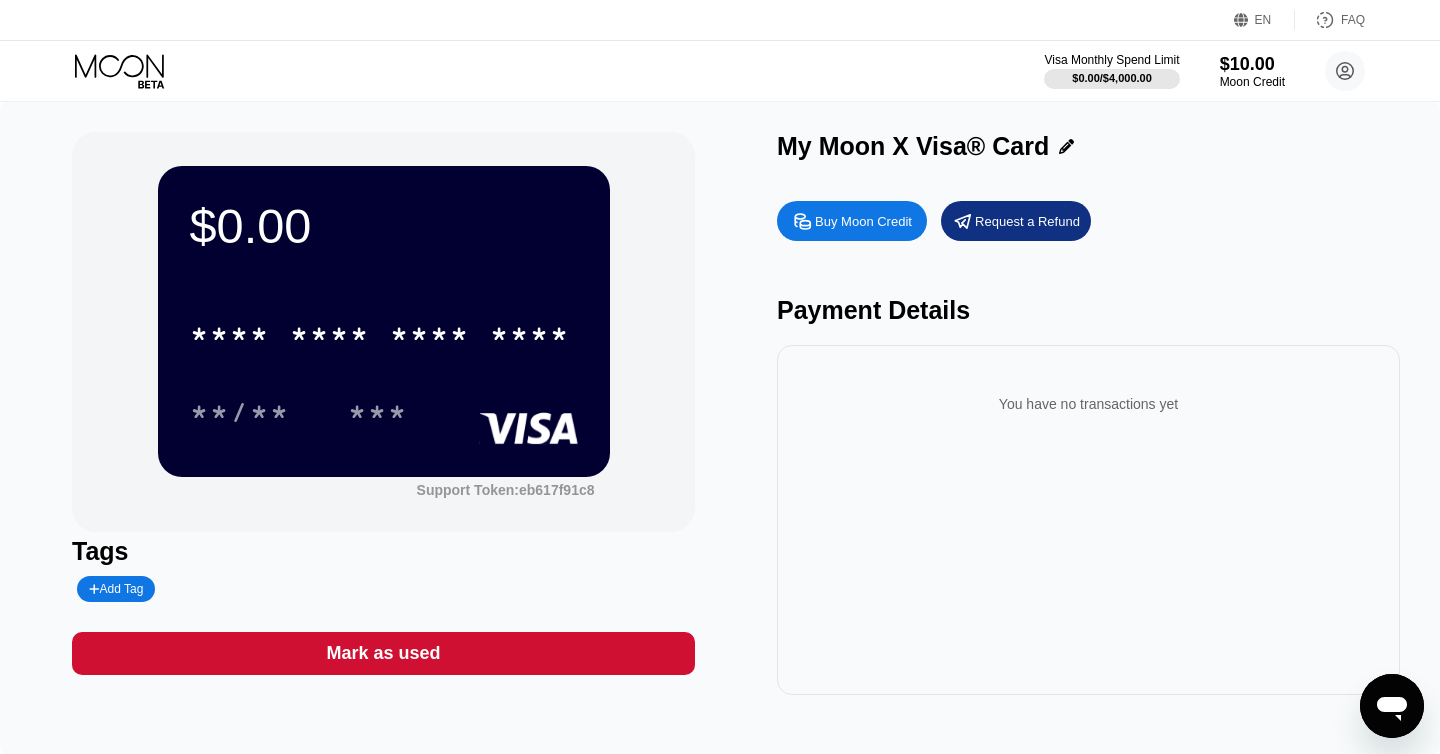 click on "* * * * * * * * * * * * **** **/** ***" at bounding box center (384, 353) 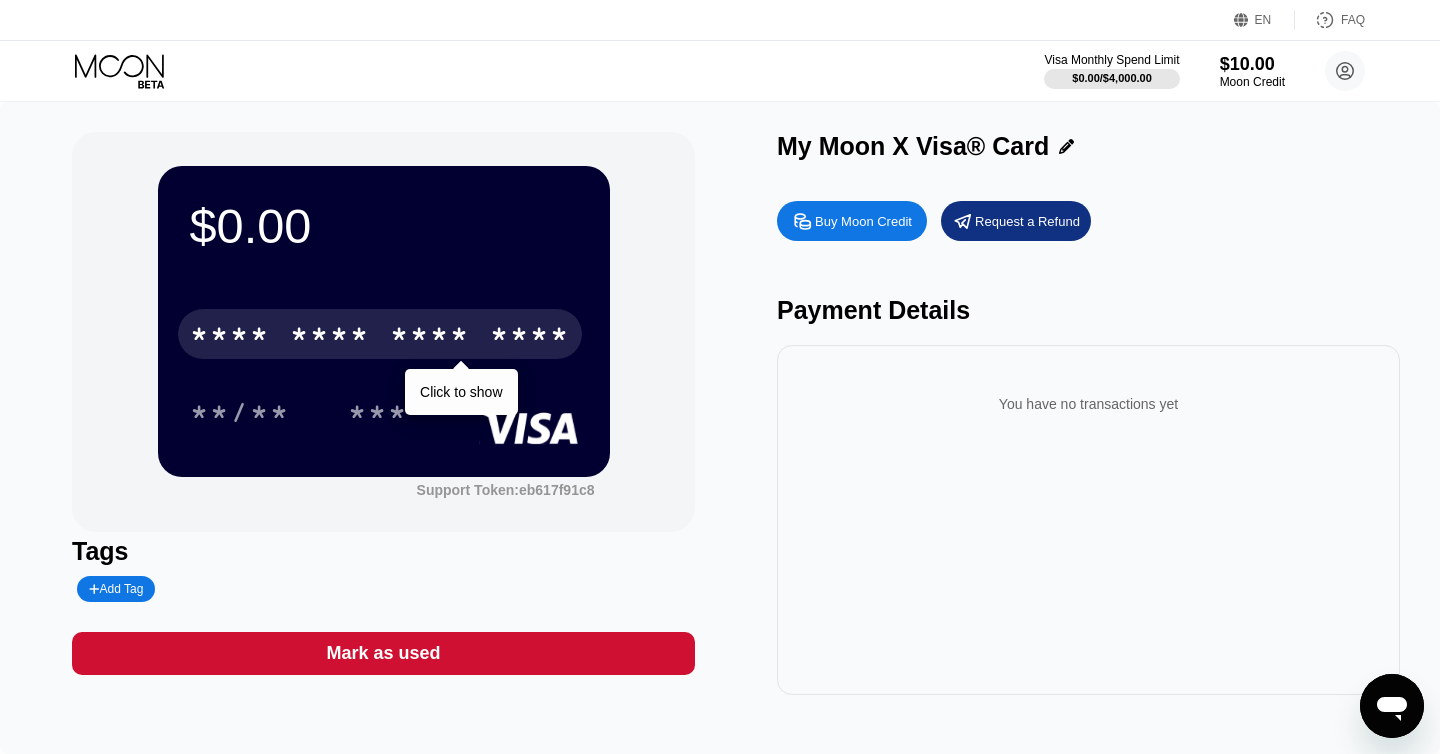 click on "* * * *" at bounding box center (430, 337) 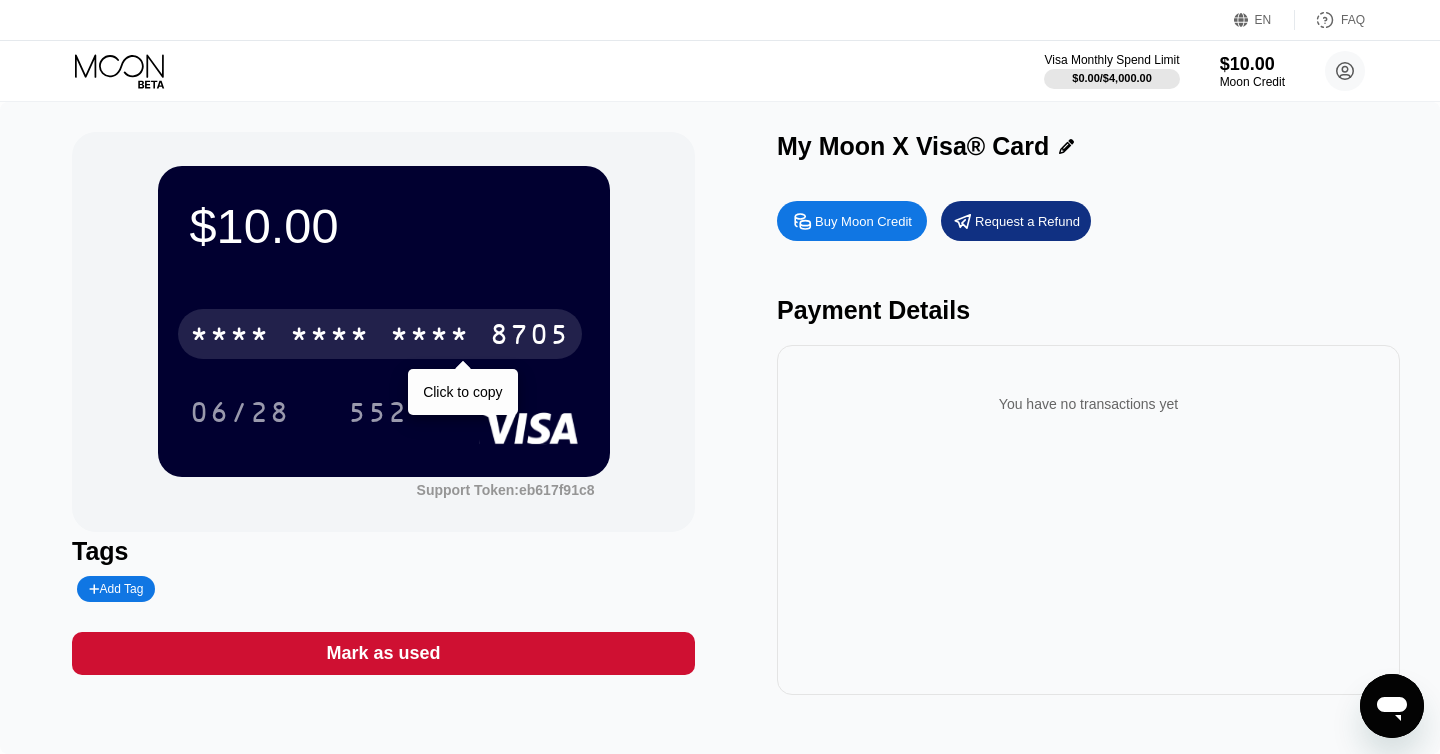 click on "* * * *" at bounding box center [430, 337] 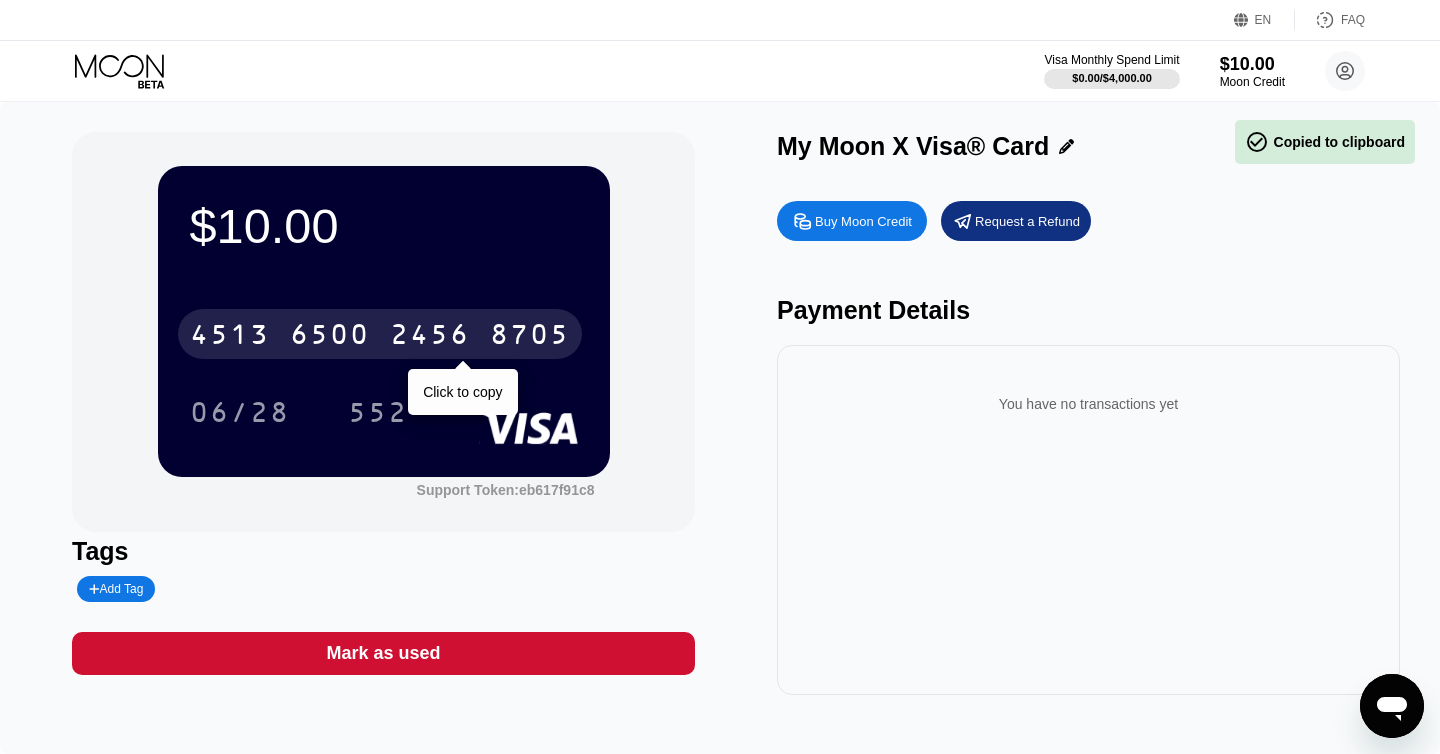 click on "2456" at bounding box center (430, 337) 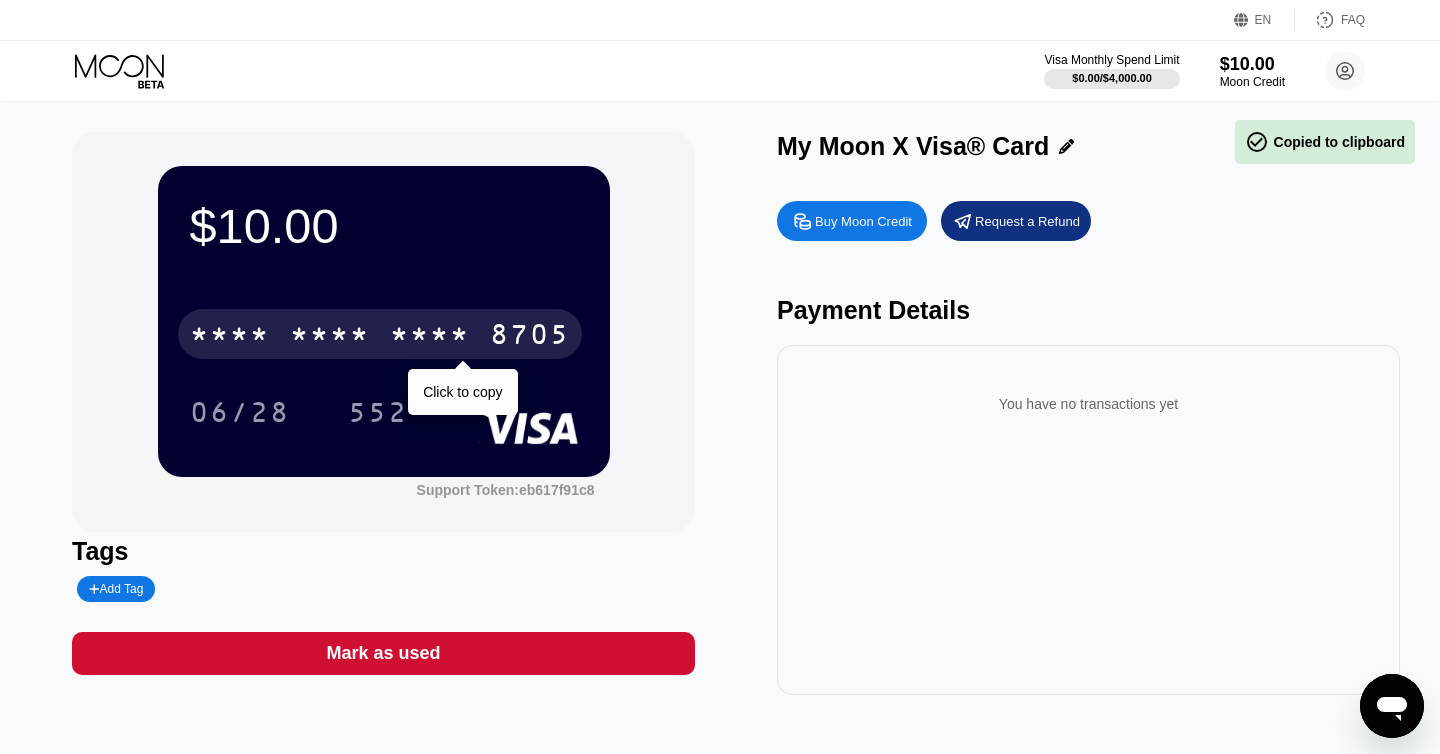click on "* * * *" at bounding box center (430, 337) 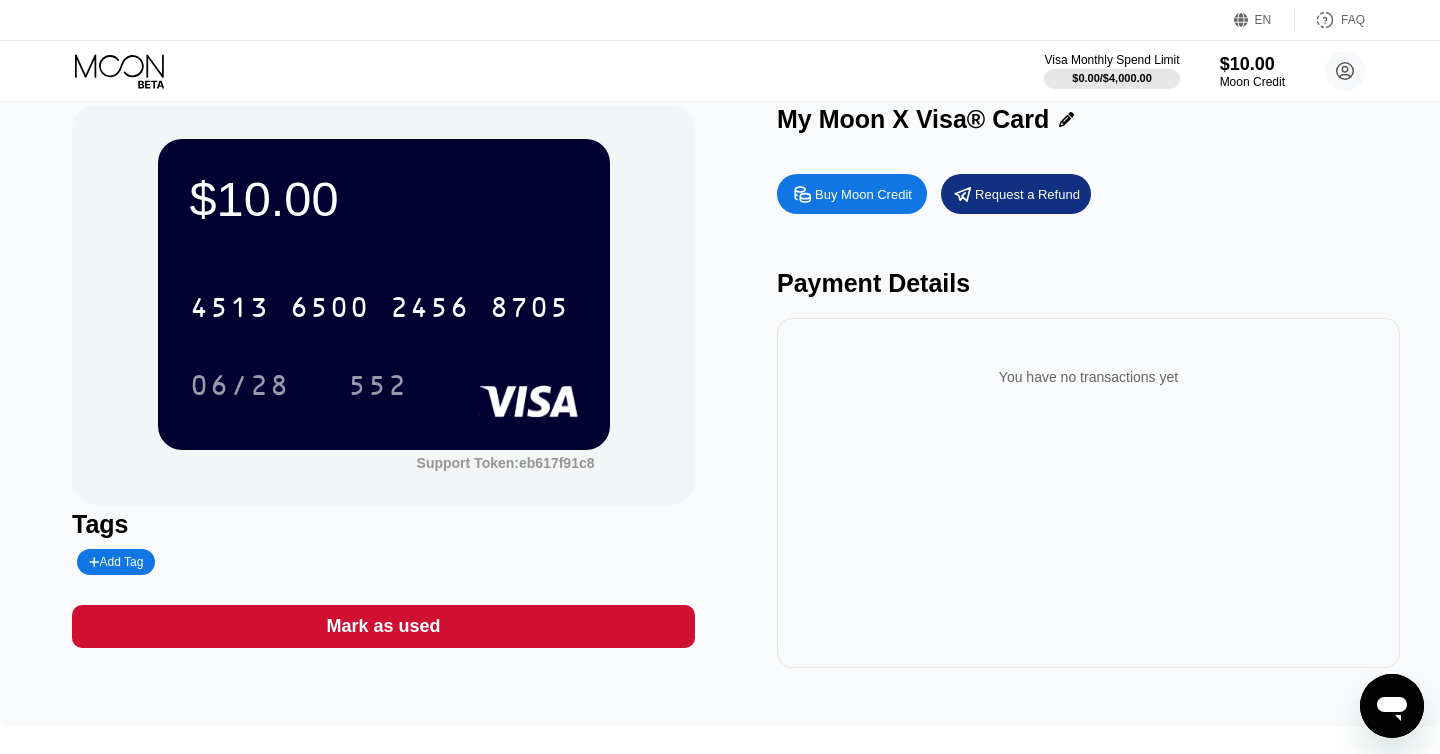 scroll, scrollTop: 30, scrollLeft: 0, axis: vertical 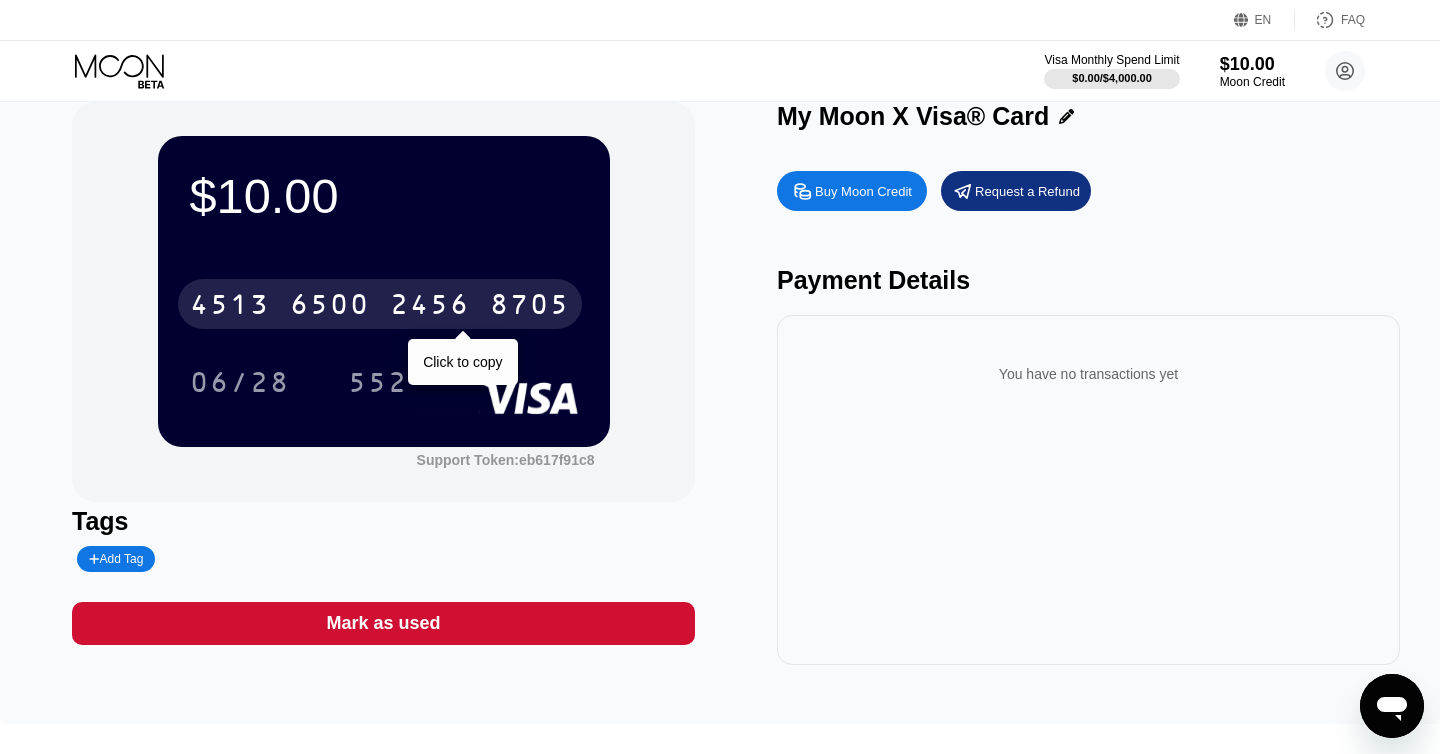 click on "2456" at bounding box center (430, 307) 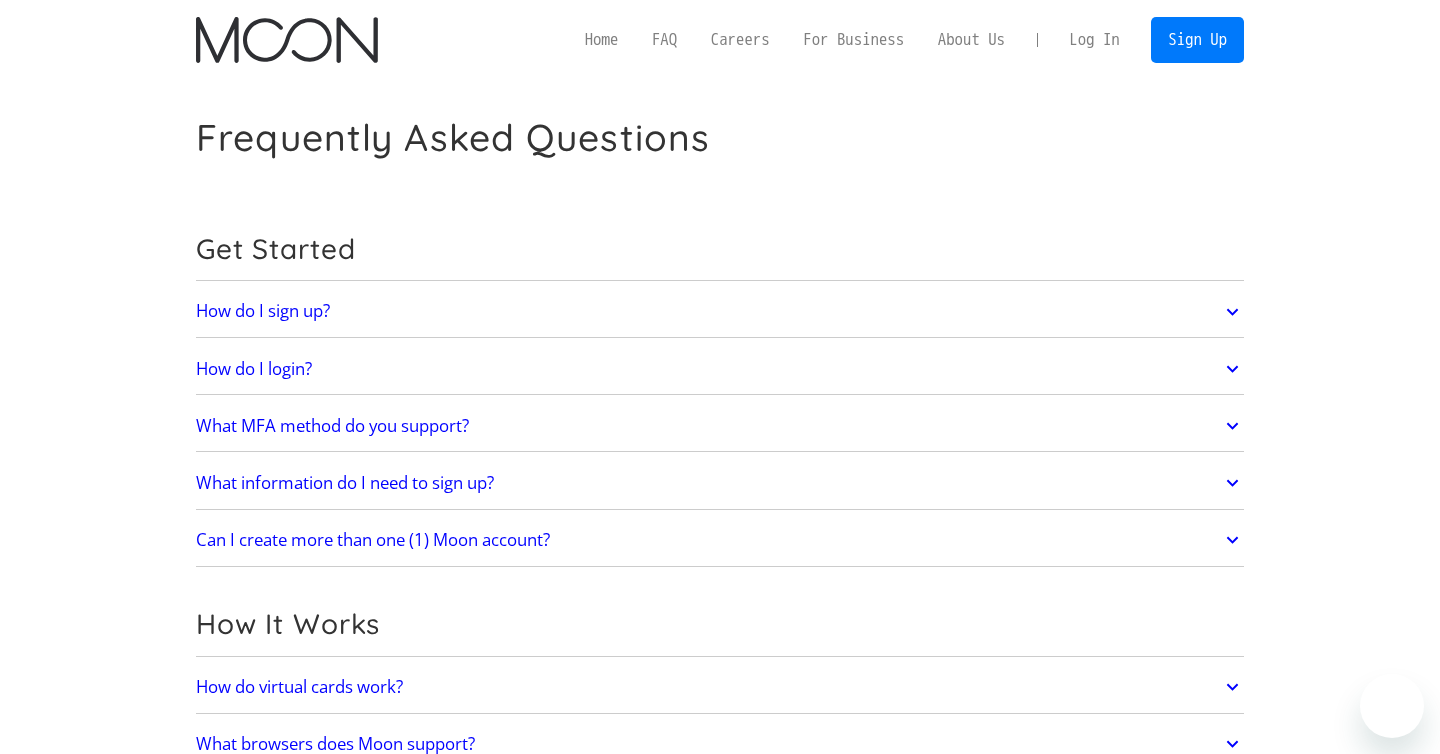 scroll, scrollTop: 0, scrollLeft: 0, axis: both 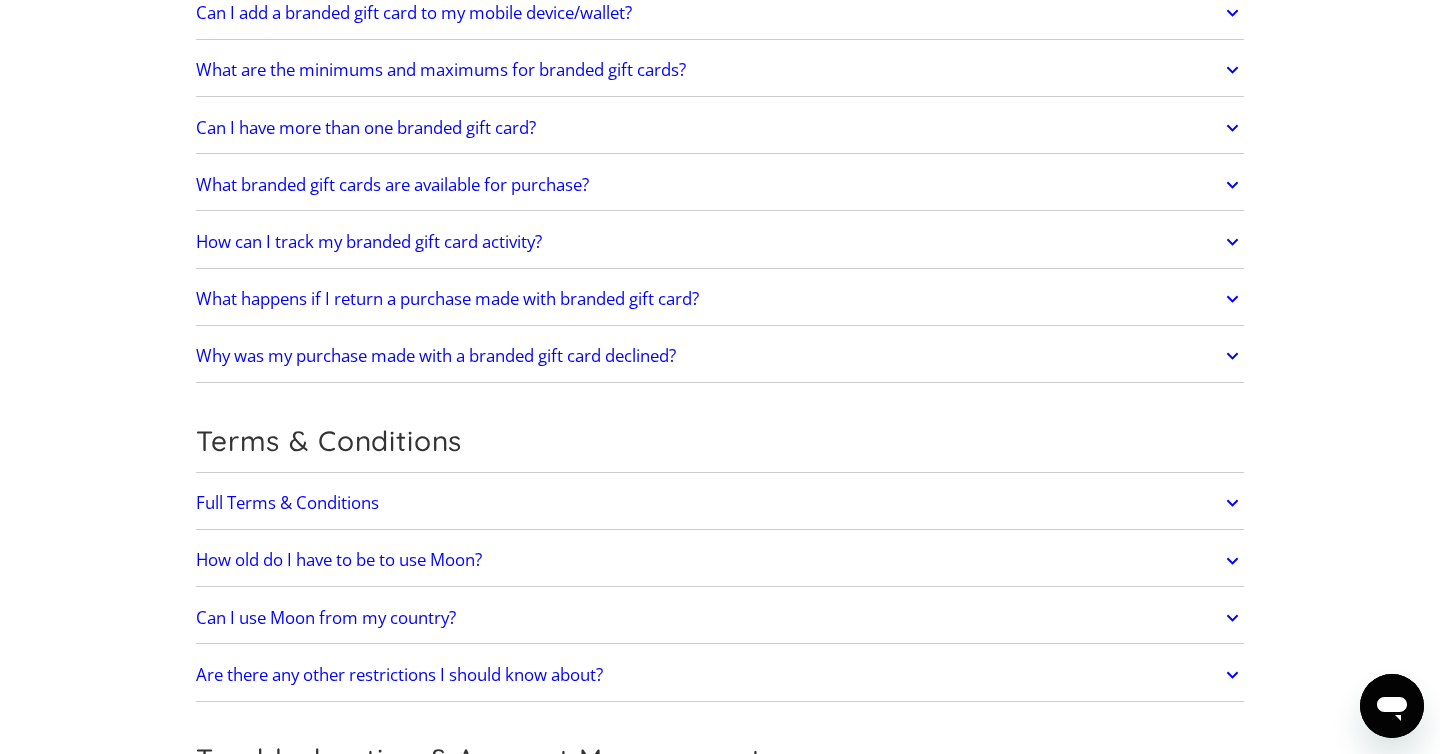 click on "Can I use Moon from my country?" at bounding box center [326, 618] 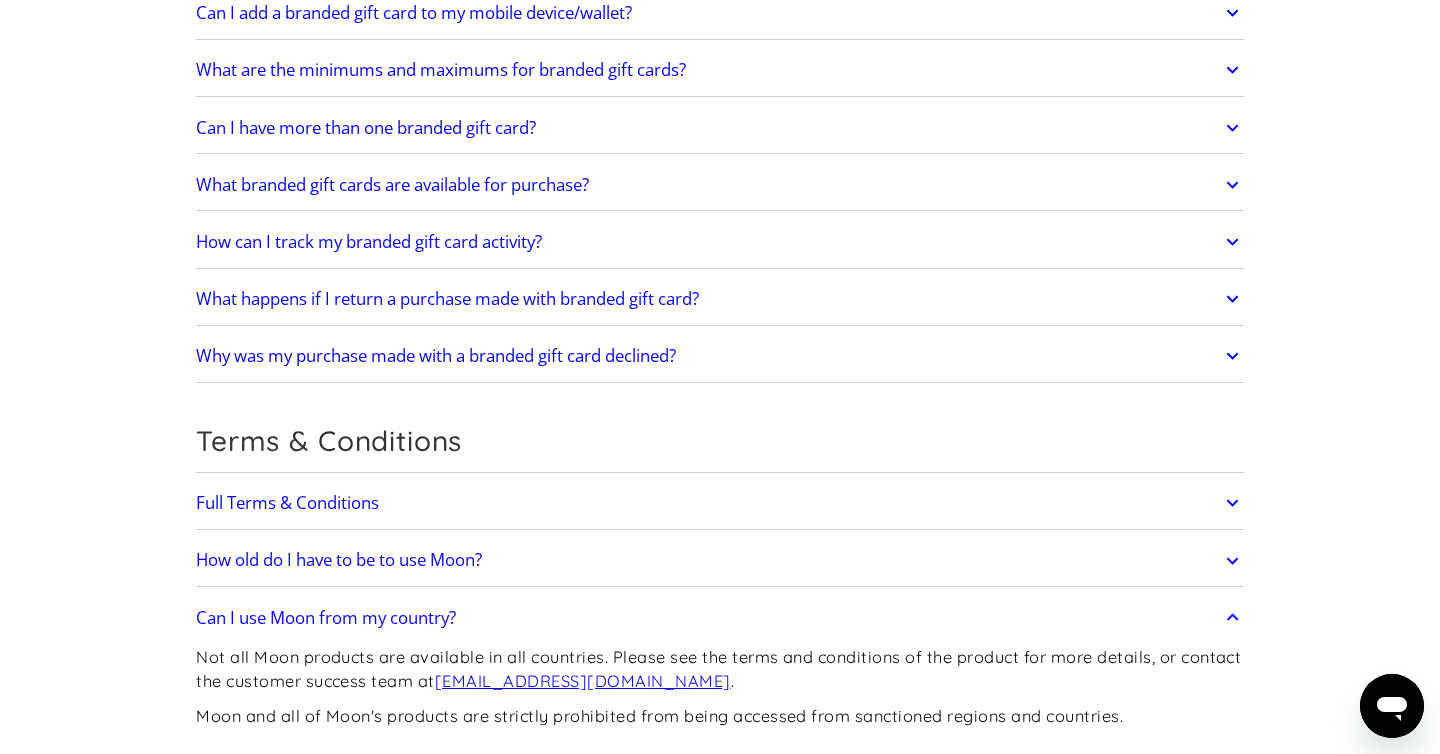 click on "Can I use Moon from my country?" at bounding box center (720, 618) 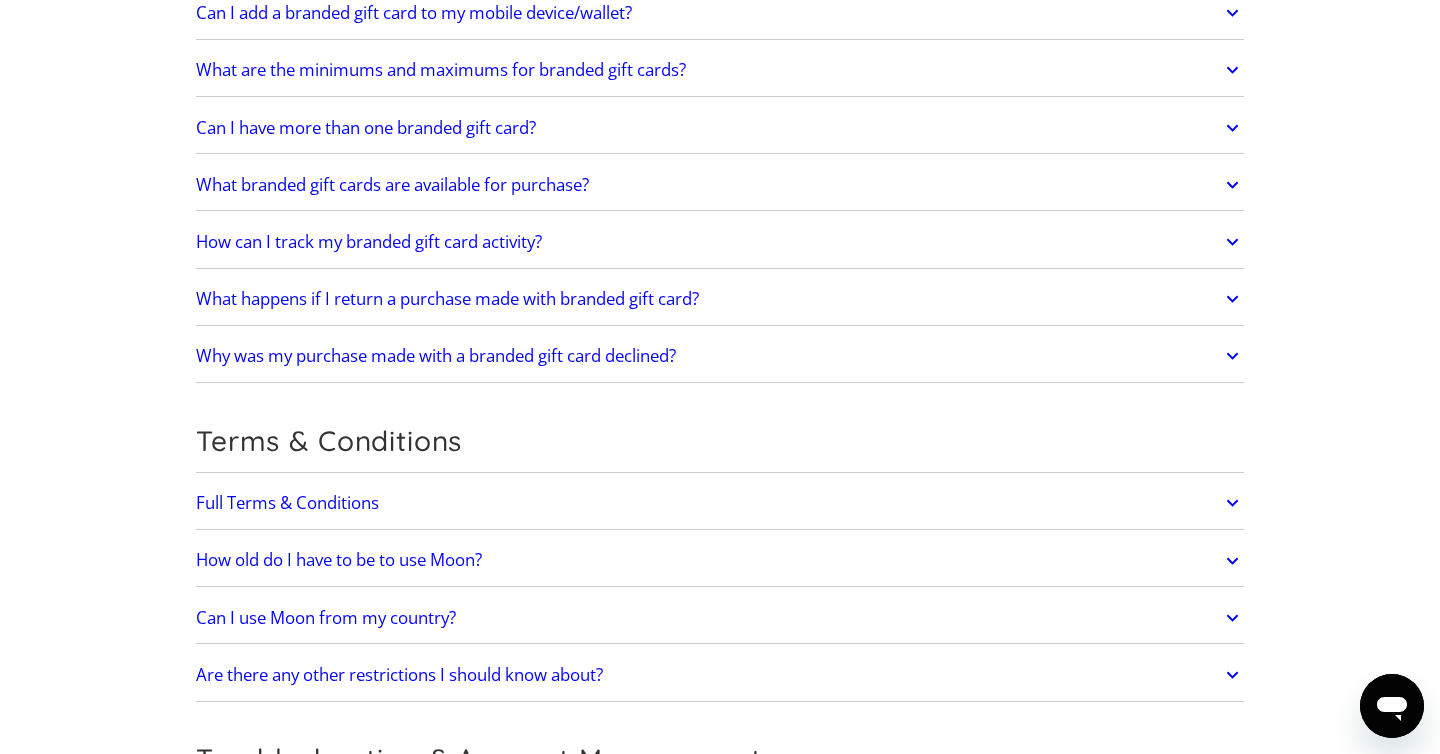 click on "Can I use Moon from my country?" at bounding box center [720, 618] 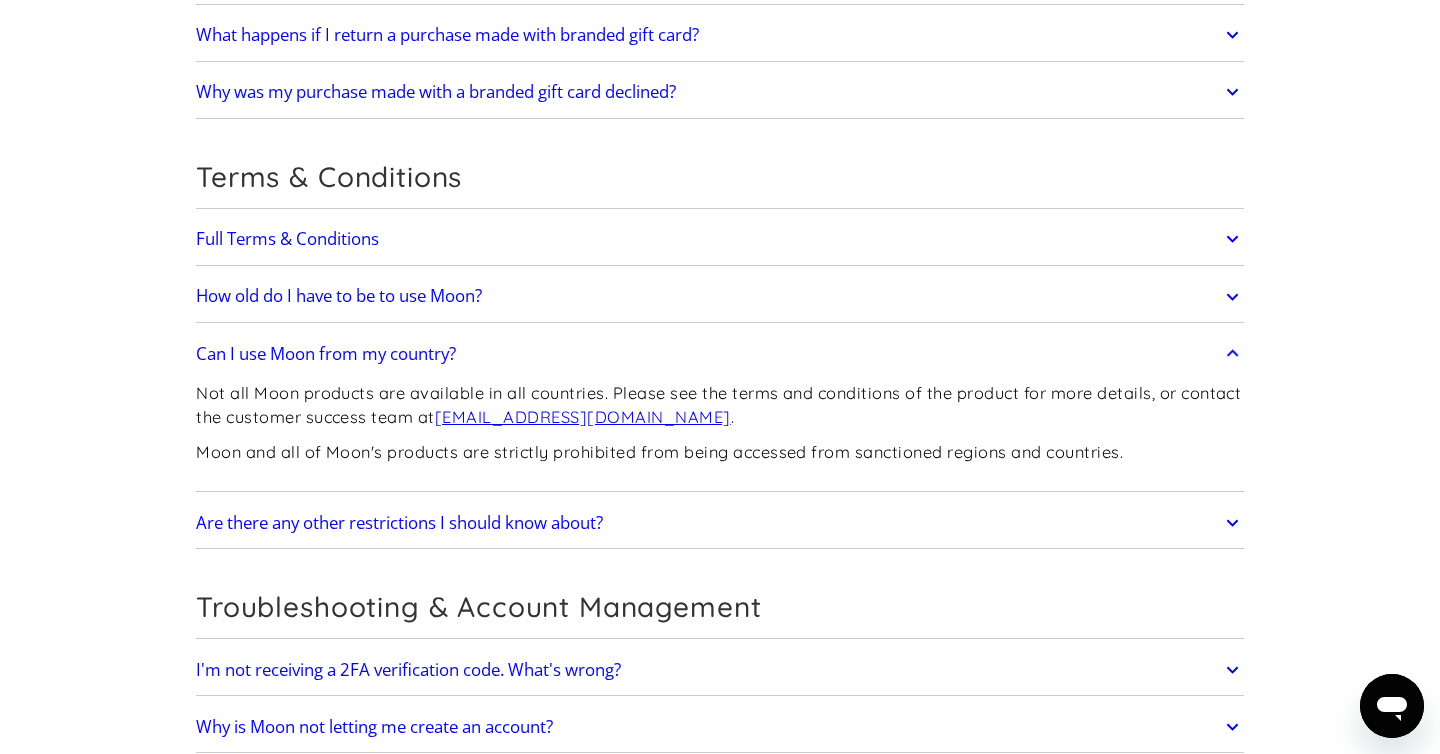 scroll, scrollTop: 3846, scrollLeft: 0, axis: vertical 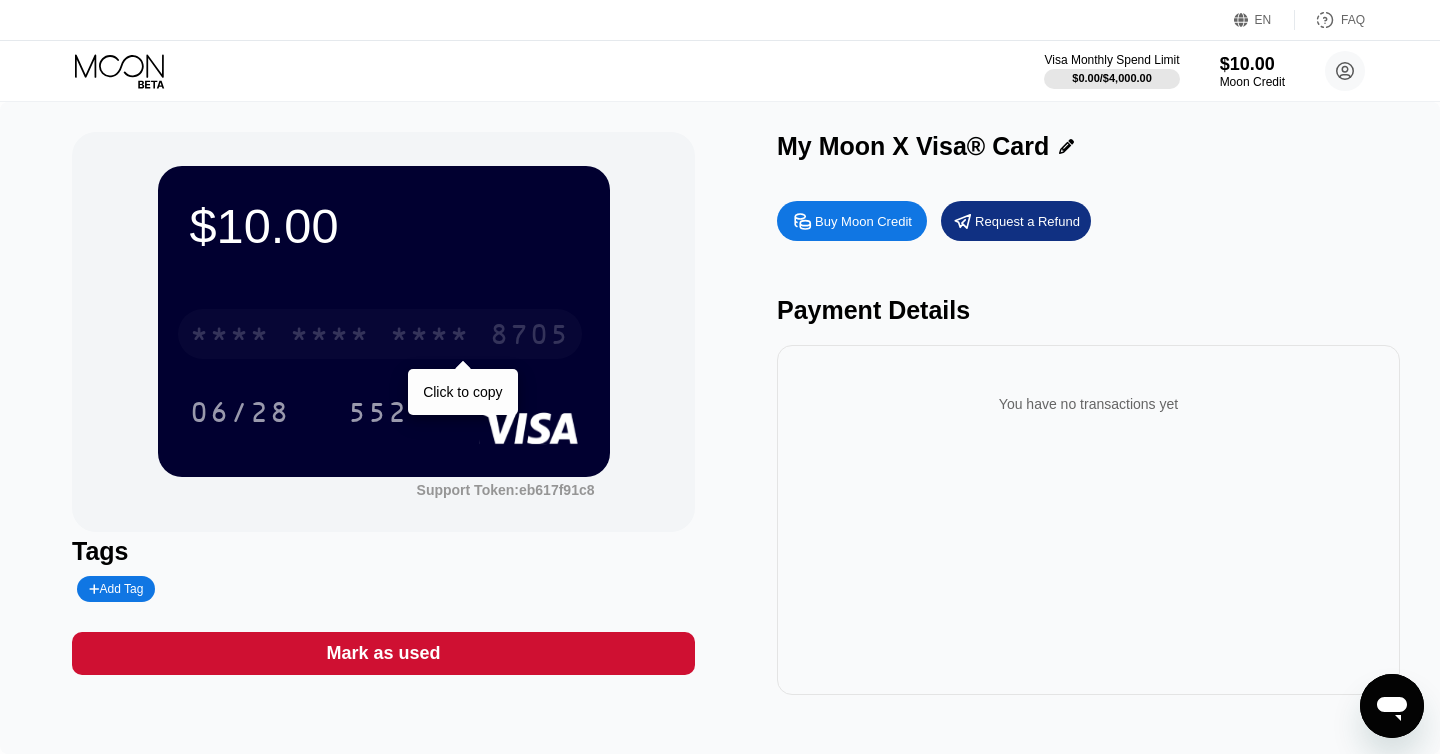 click on "* * * *" at bounding box center [430, 337] 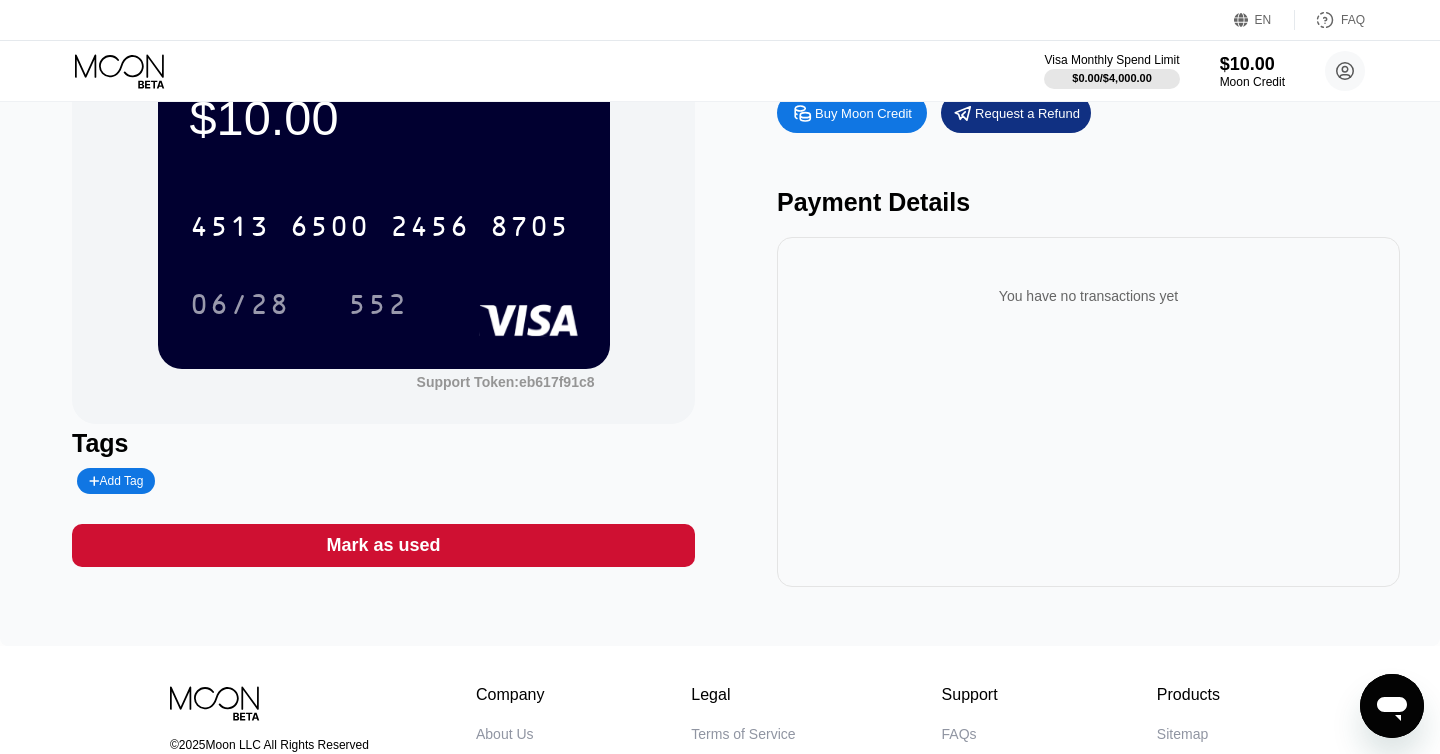 scroll, scrollTop: 0, scrollLeft: 0, axis: both 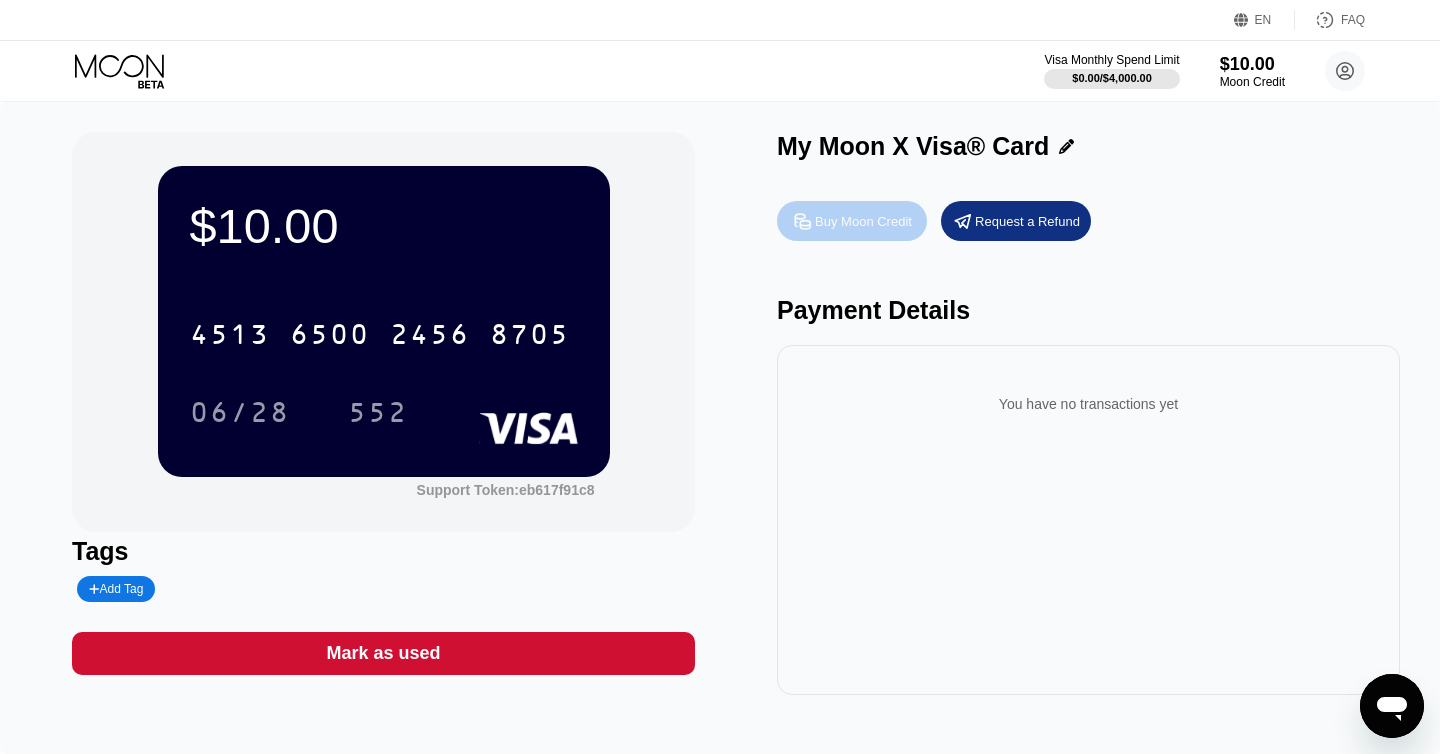 click on "Buy Moon Credit" at bounding box center [863, 221] 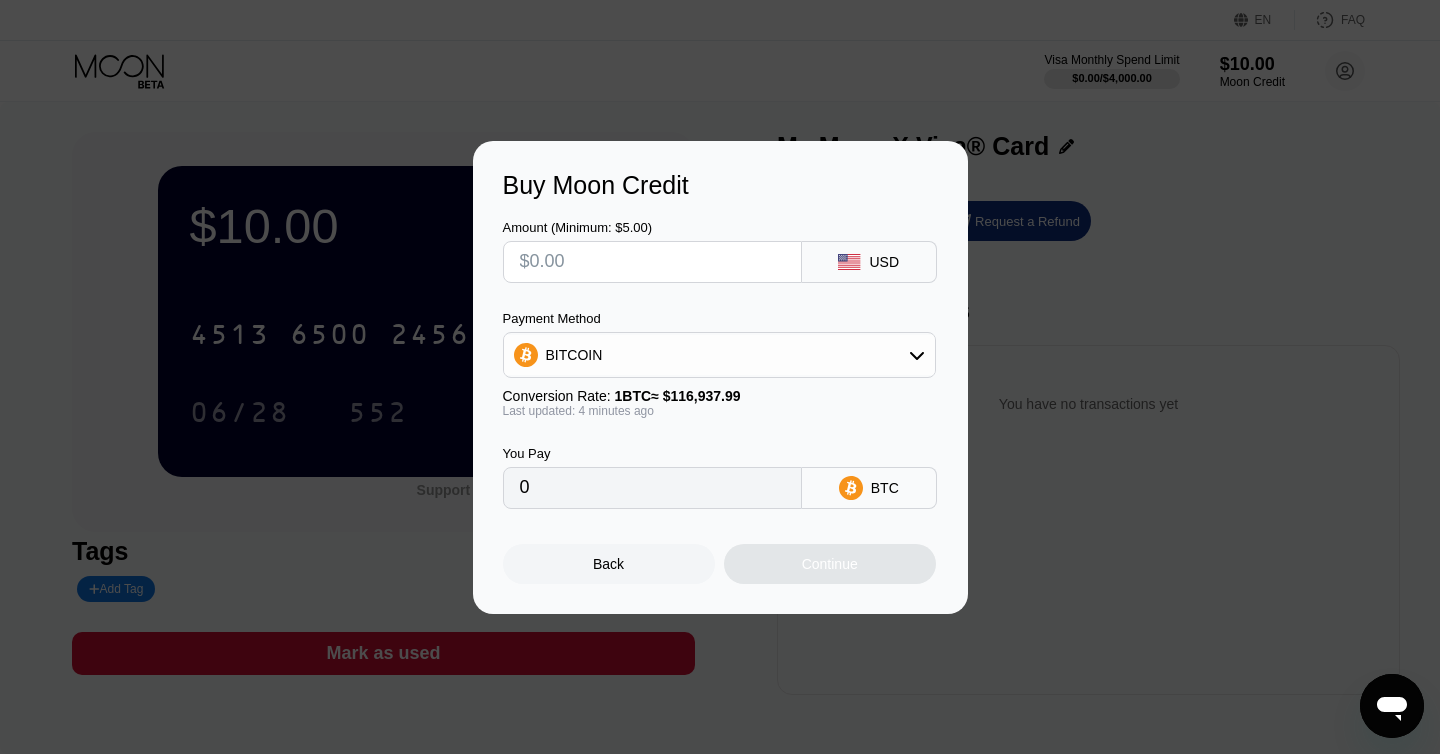 click on "Buy Moon Credit Amount (Minimum: $5.00) USD Payment Method BITCOIN Conversion Rate:   1  BTC  ≈   $116,937.99 Last updated:   4 minutes ago You Pay 0 BTC Back Continue" at bounding box center [720, 377] 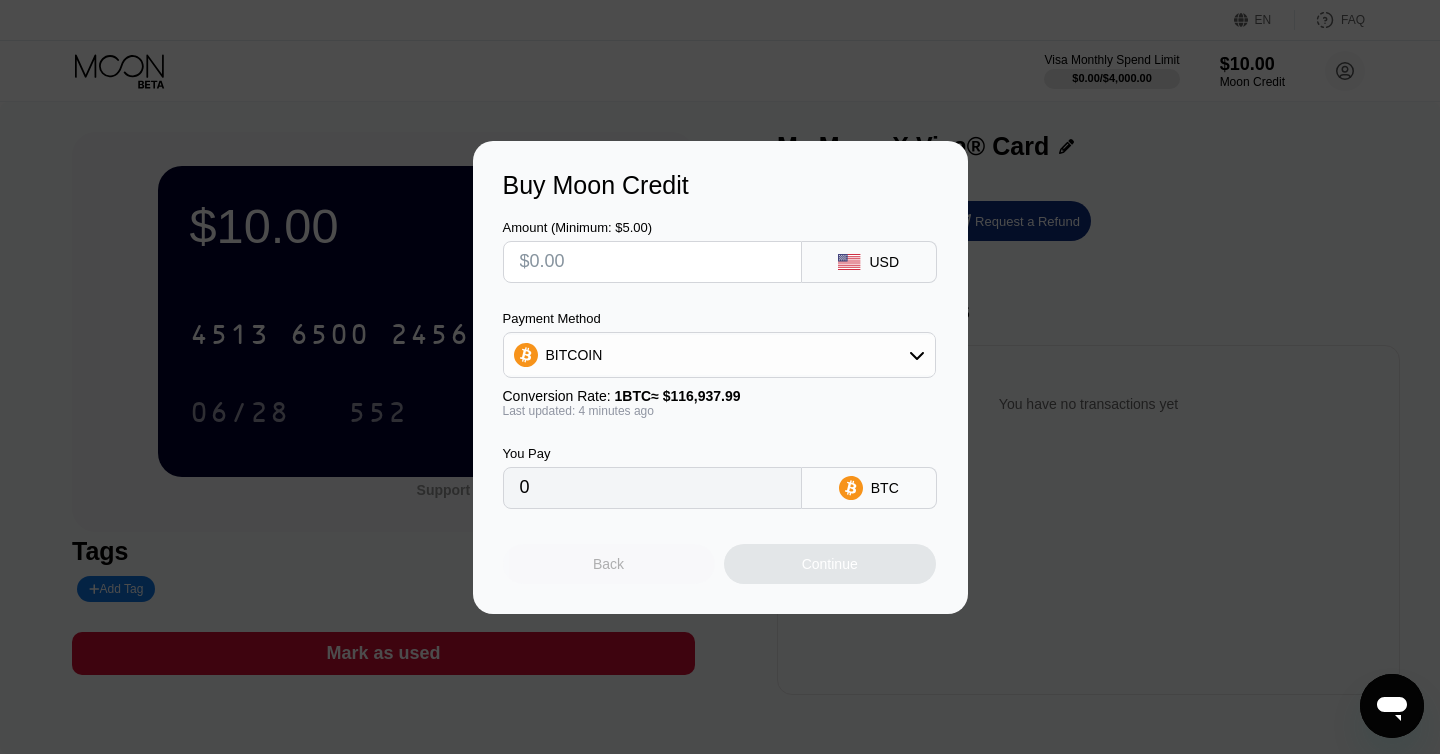 click on "Back" at bounding box center (609, 564) 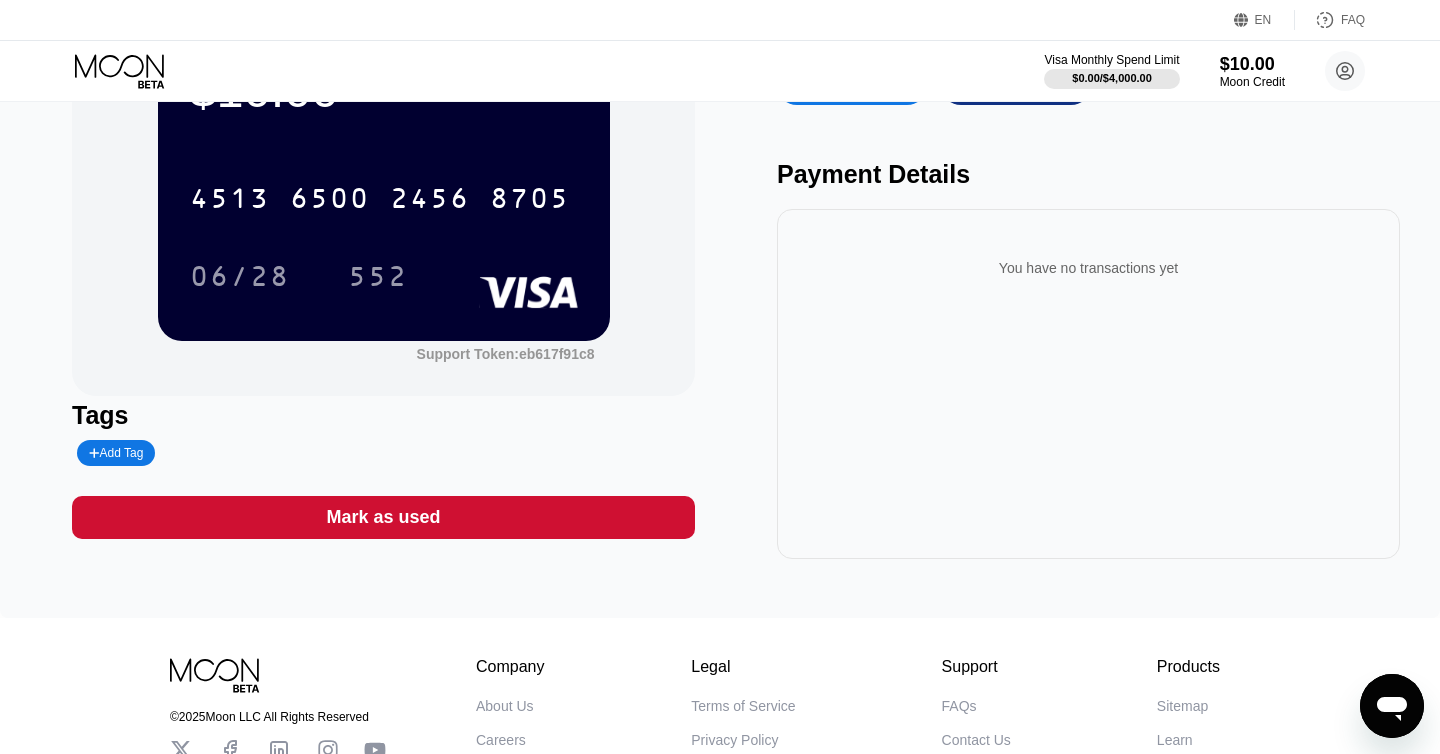 scroll, scrollTop: 295, scrollLeft: 0, axis: vertical 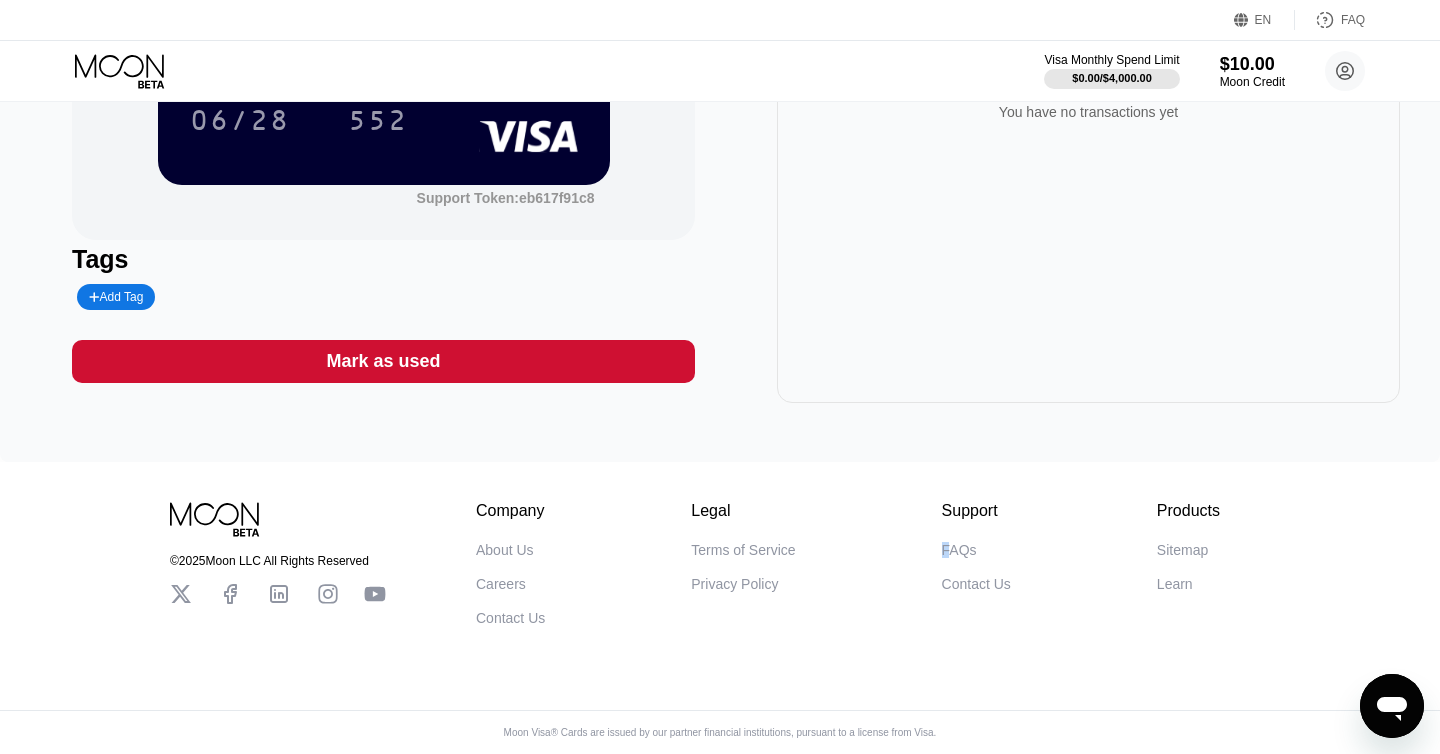 click on "FAQs" at bounding box center (959, 550) 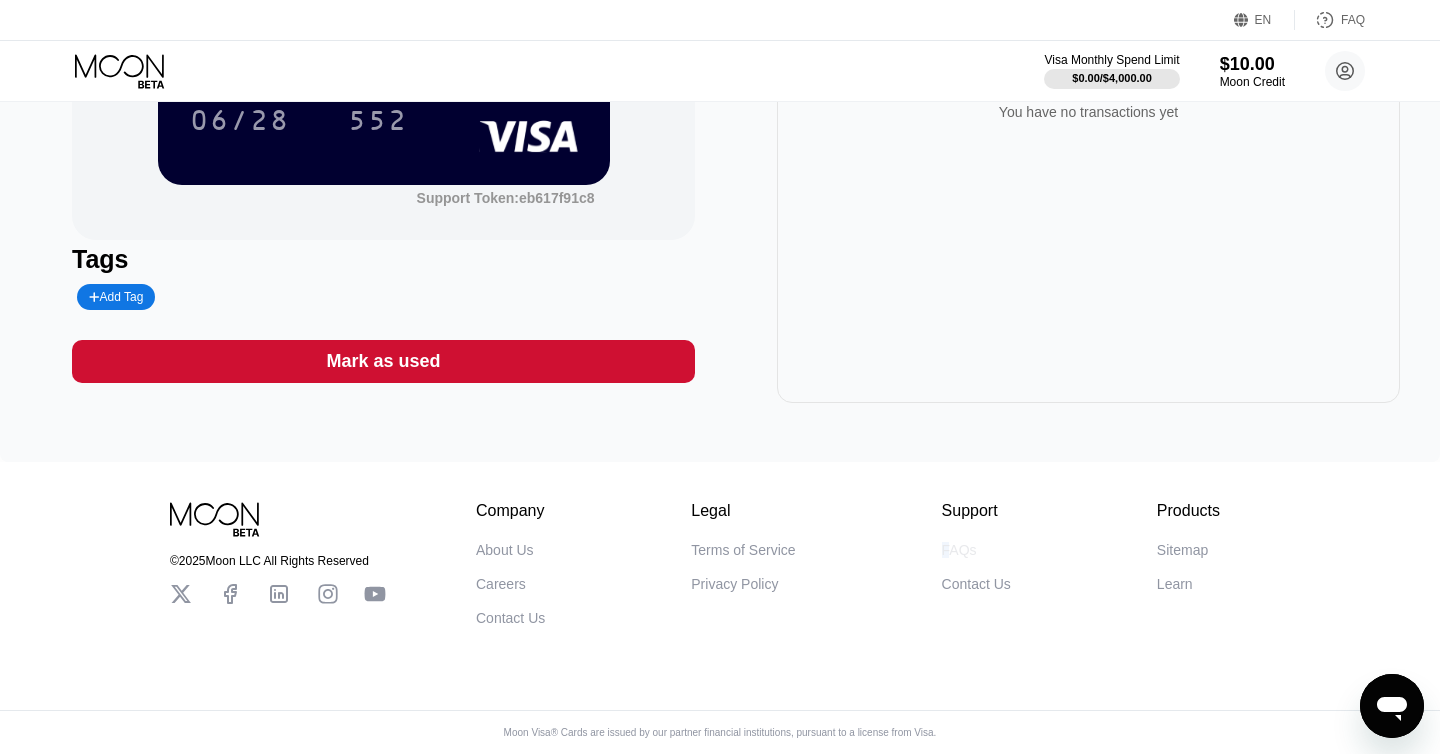 click on "FAQs" at bounding box center [959, 550] 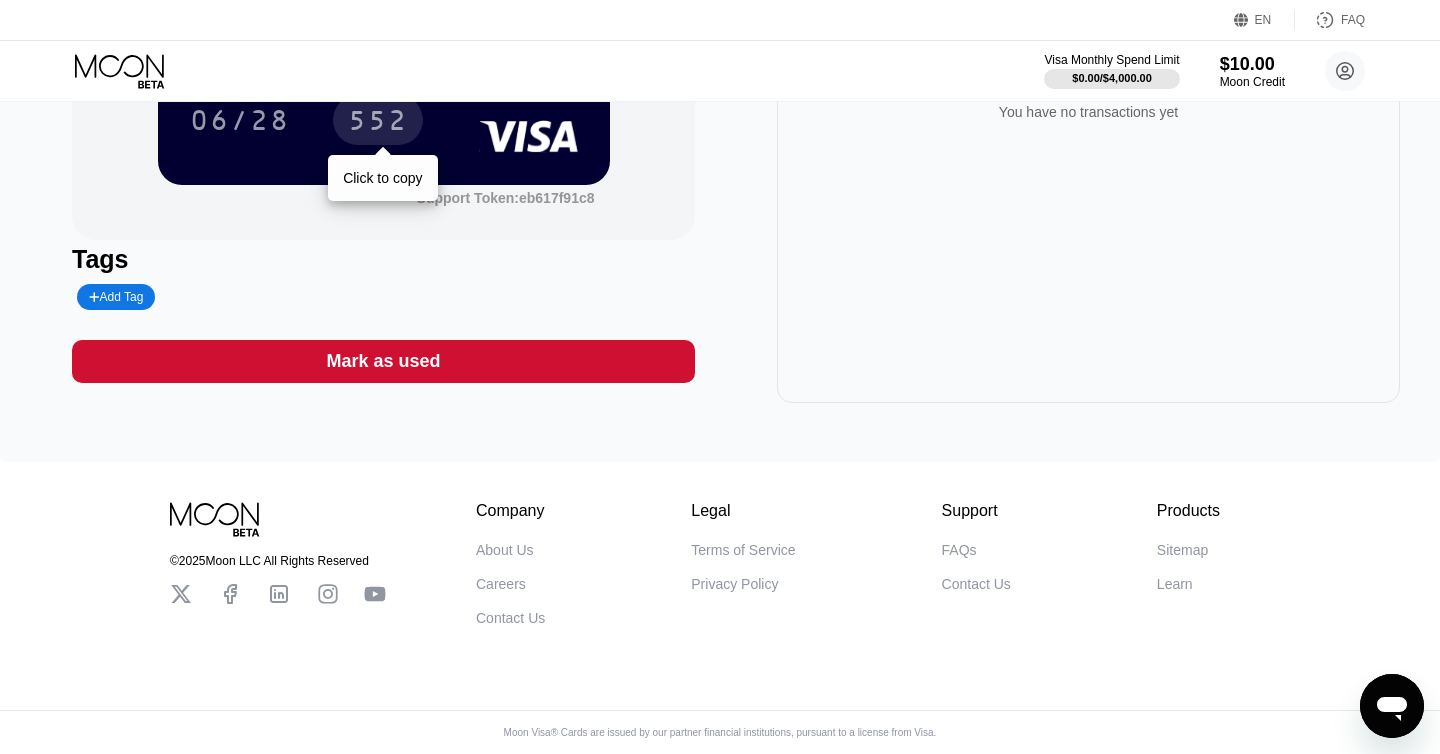 scroll, scrollTop: 145, scrollLeft: 0, axis: vertical 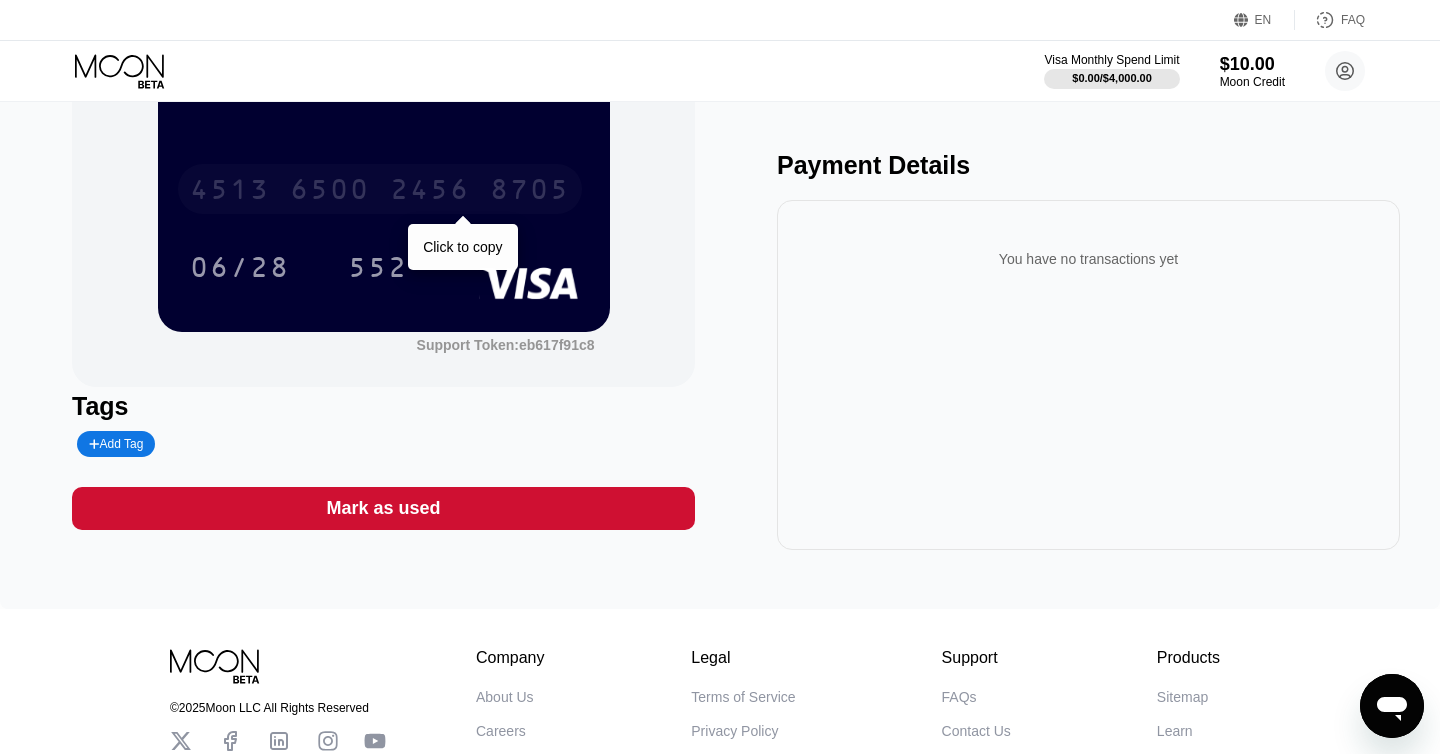 click on "4513 6500 2456 8705" at bounding box center [380, 189] 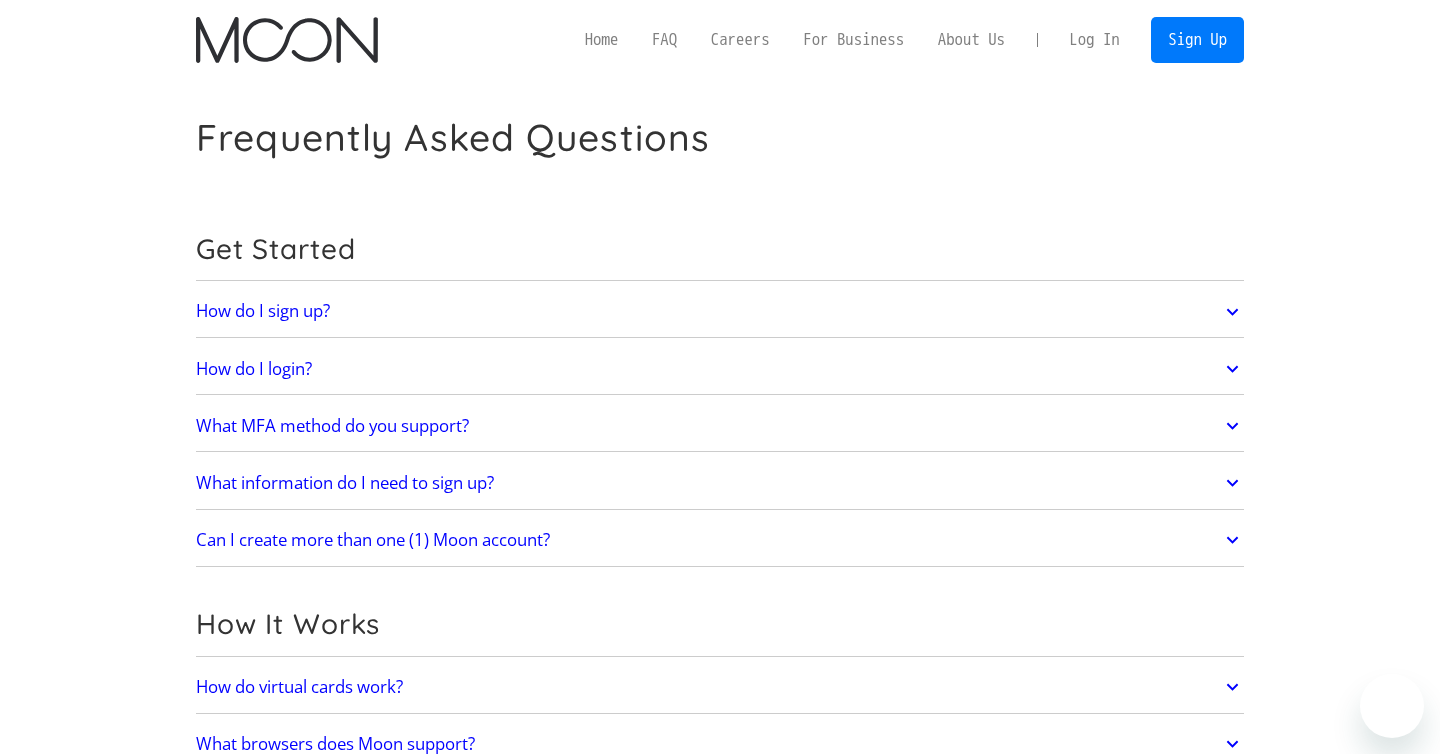 scroll, scrollTop: 0, scrollLeft: 0, axis: both 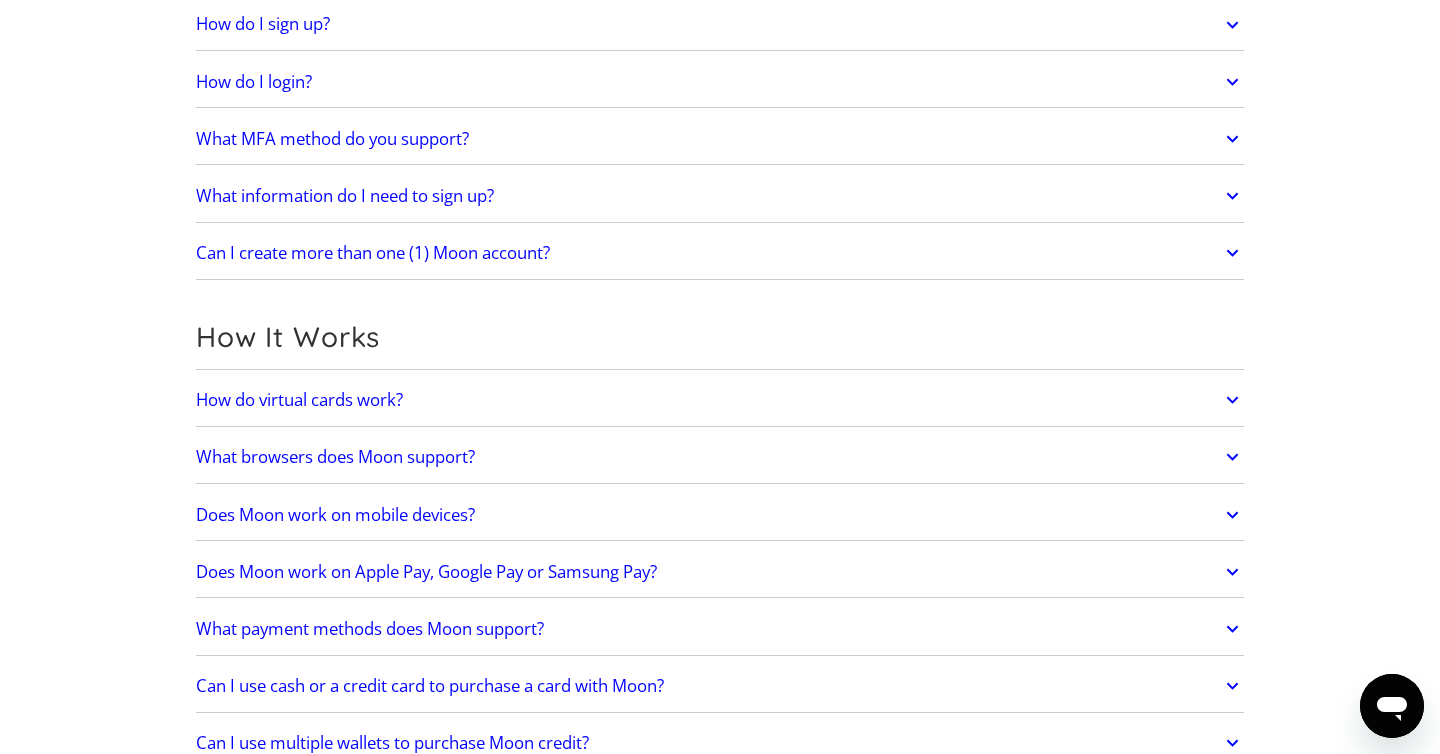 click on "How do virtual cards work?" at bounding box center [720, 400] 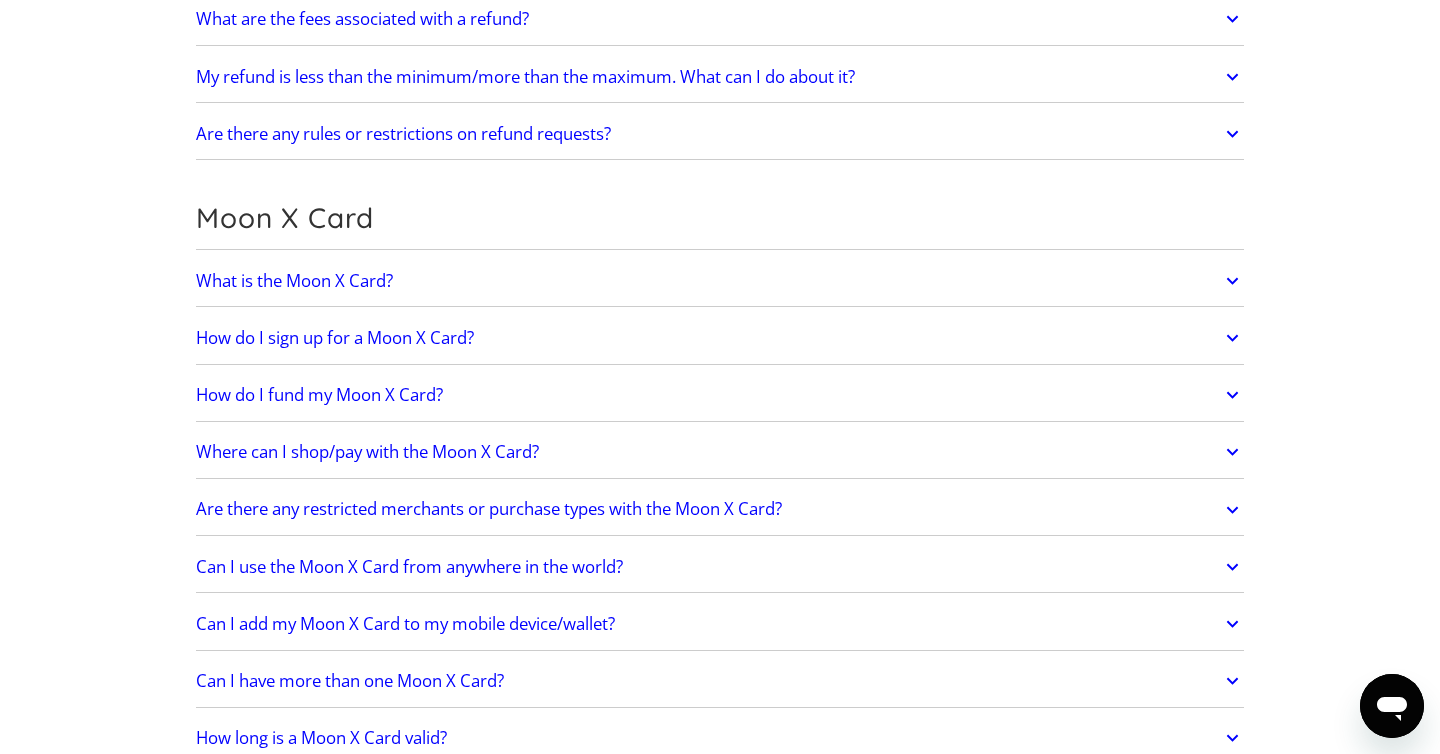 scroll, scrollTop: 1395, scrollLeft: 0, axis: vertical 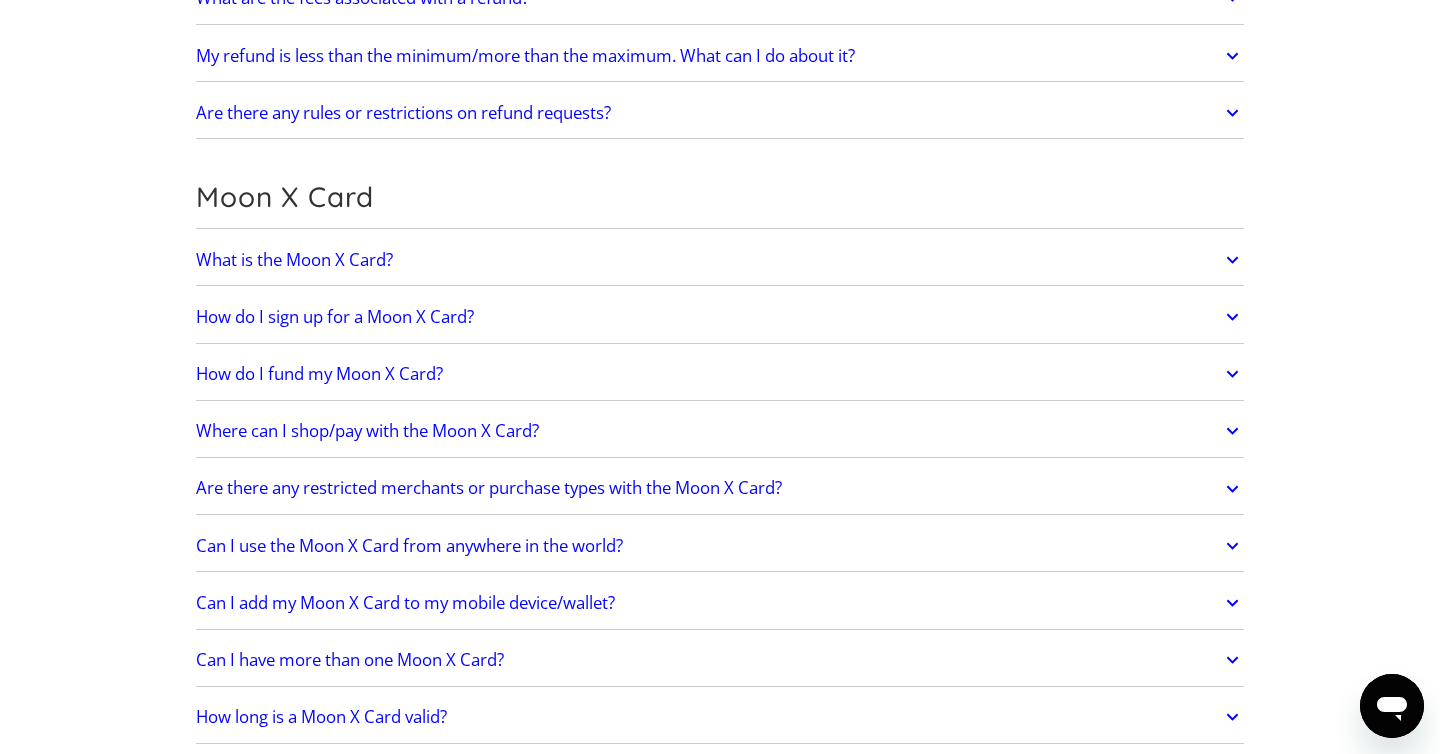 click on "Where can I shop/pay with the Moon X Card?" at bounding box center (367, 431) 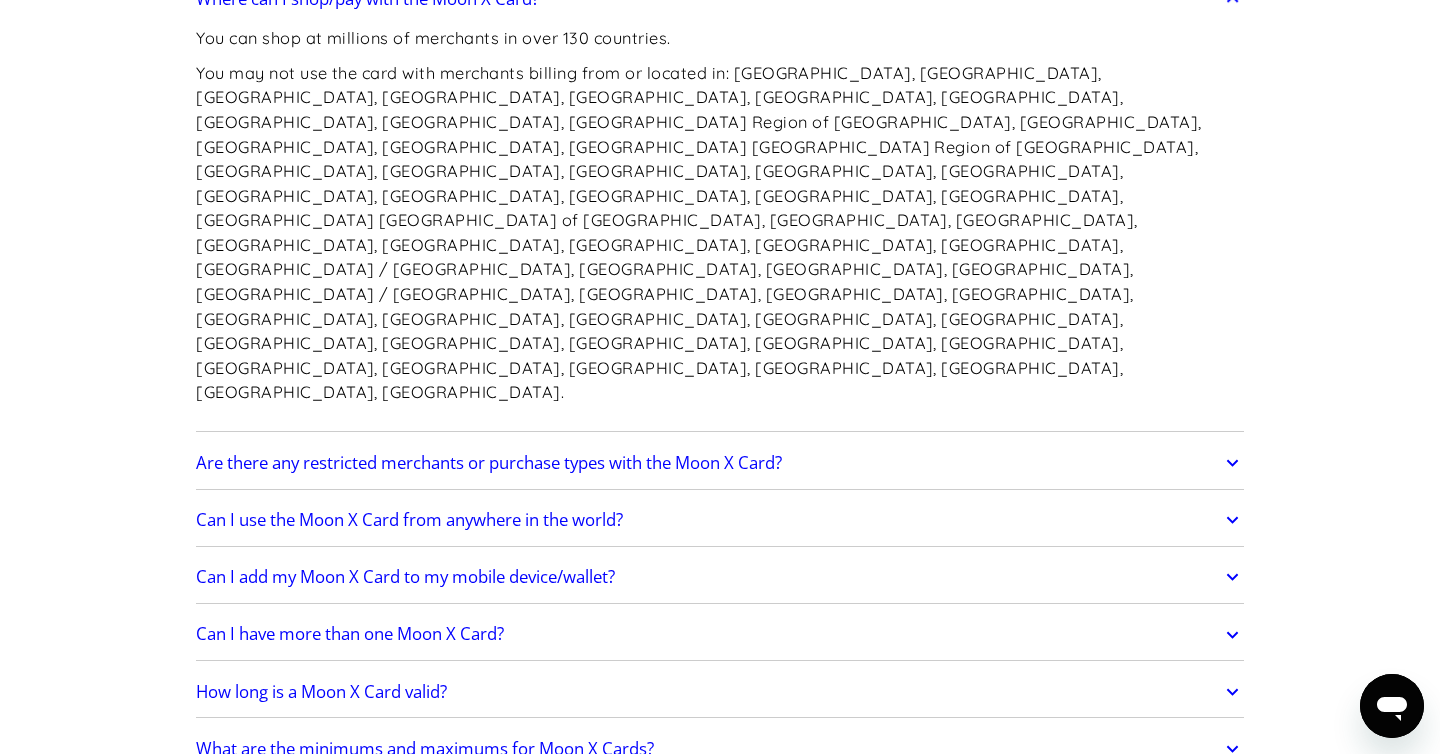 scroll, scrollTop: 1913, scrollLeft: 0, axis: vertical 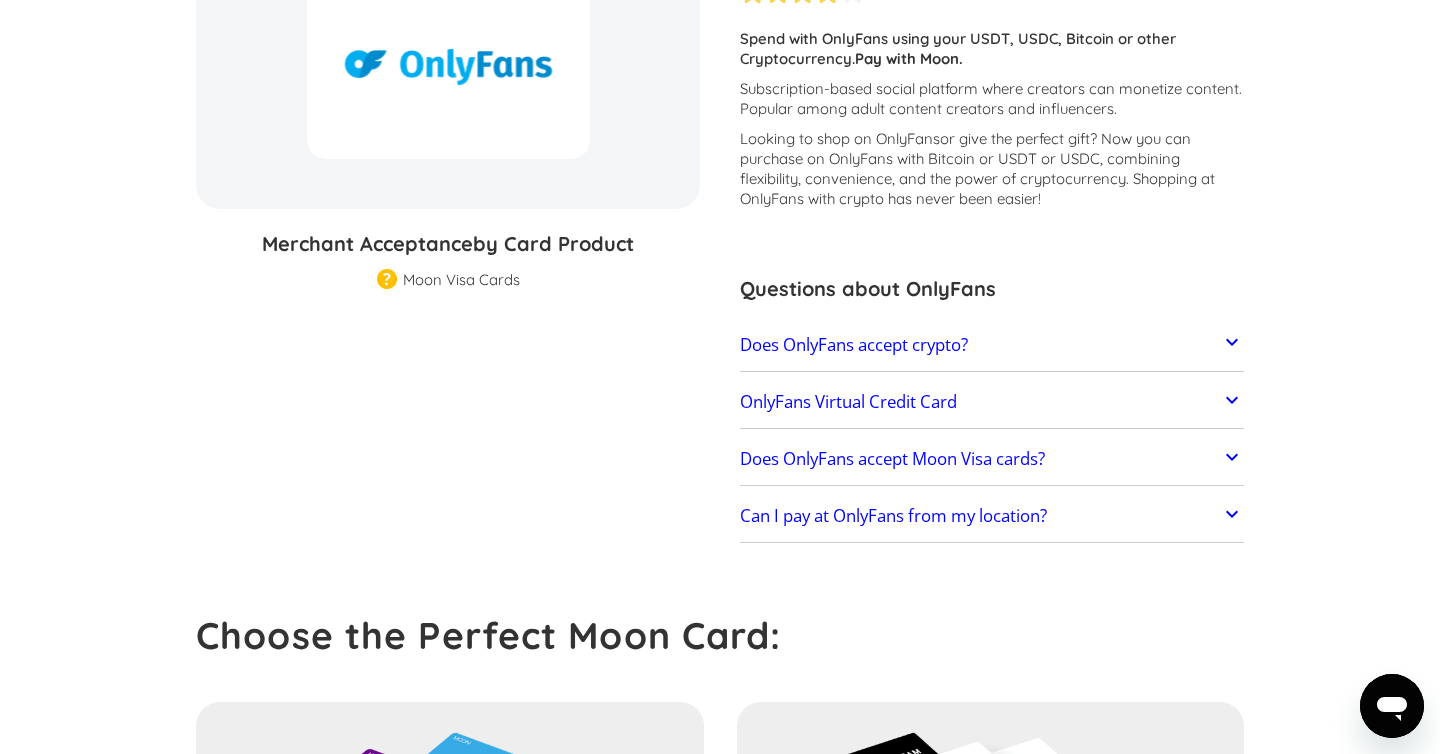 click on "Does OnlyFans accept crypto?" at bounding box center [992, 345] 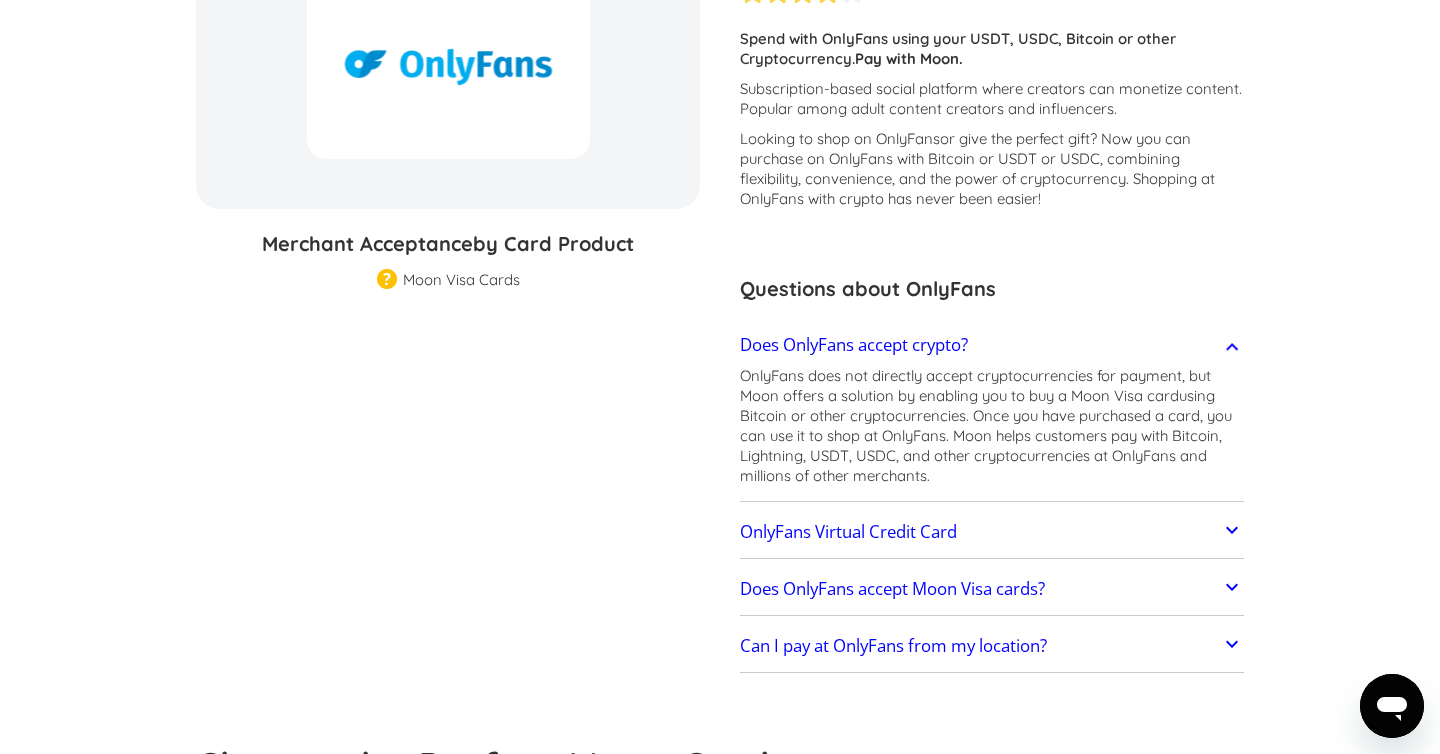 click on "Does OnlyFans accept crypto?" at bounding box center (992, 345) 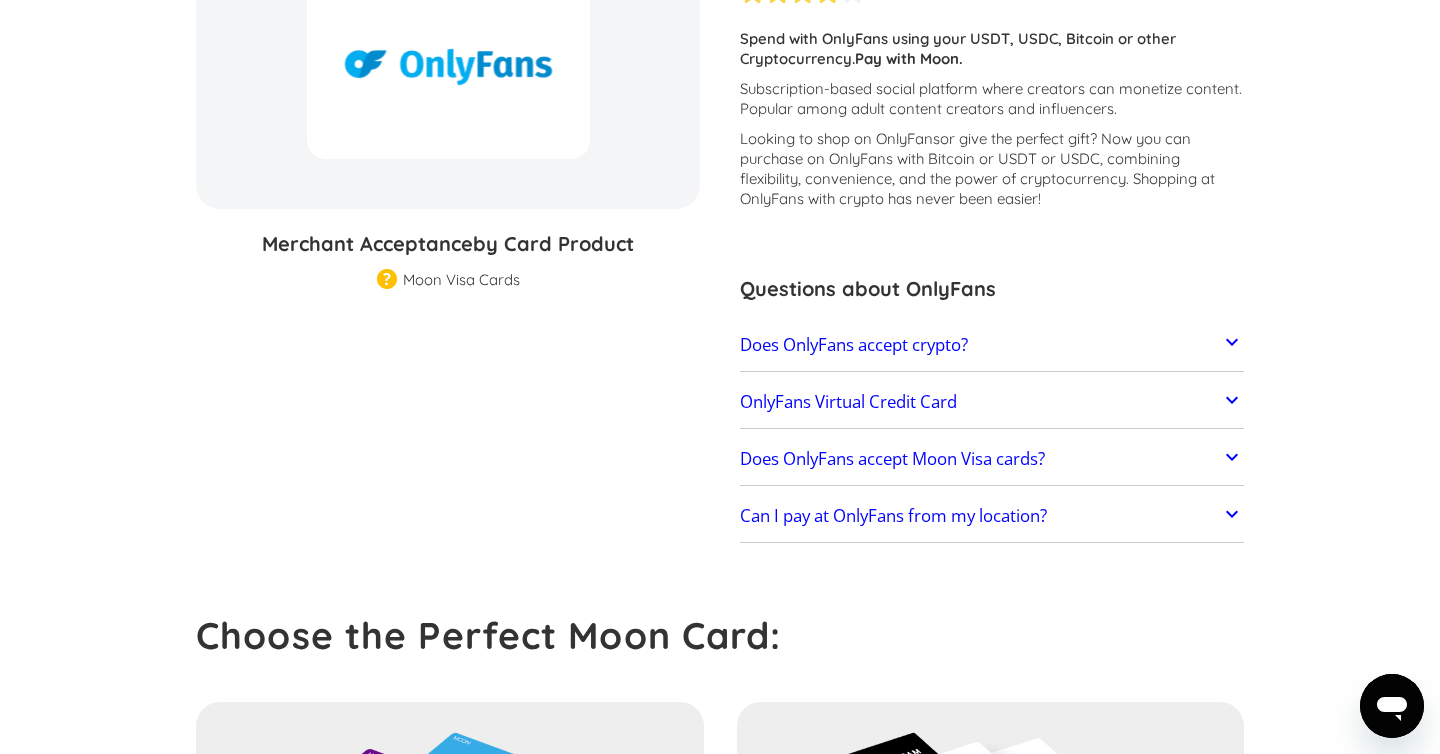 click on "Does OnlyFans accept Moon Visa cards?" at bounding box center (892, 459) 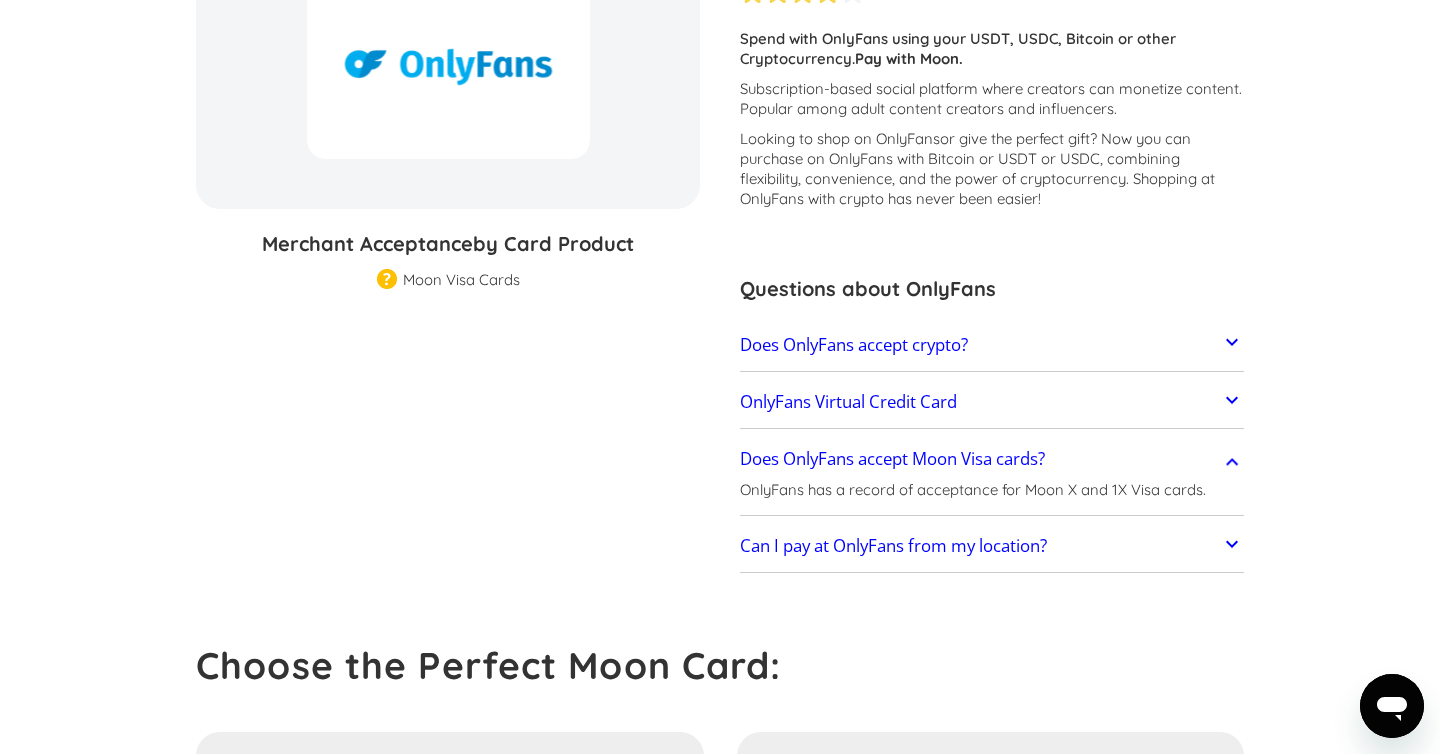 click on "OnlyFans Virtual Credit Card" at bounding box center (848, 402) 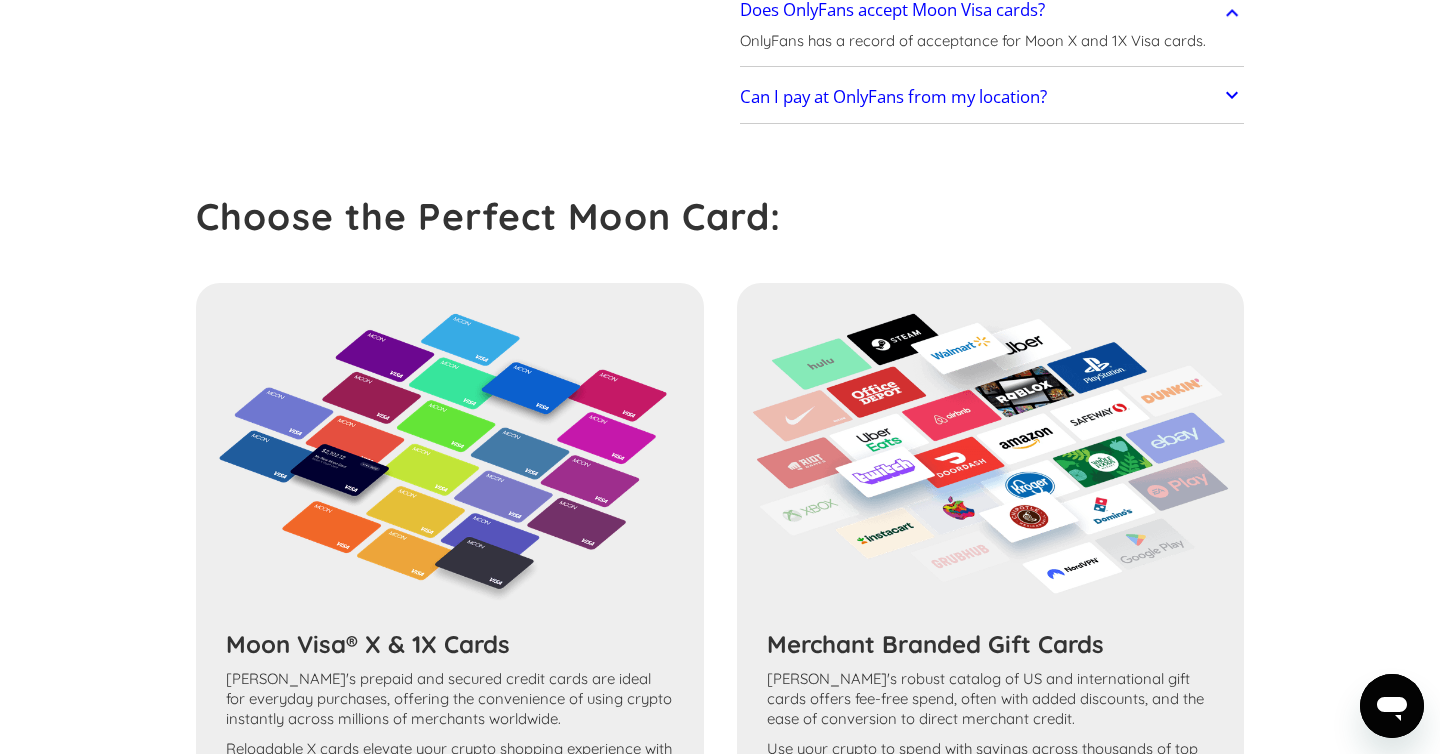 scroll, scrollTop: 895, scrollLeft: 0, axis: vertical 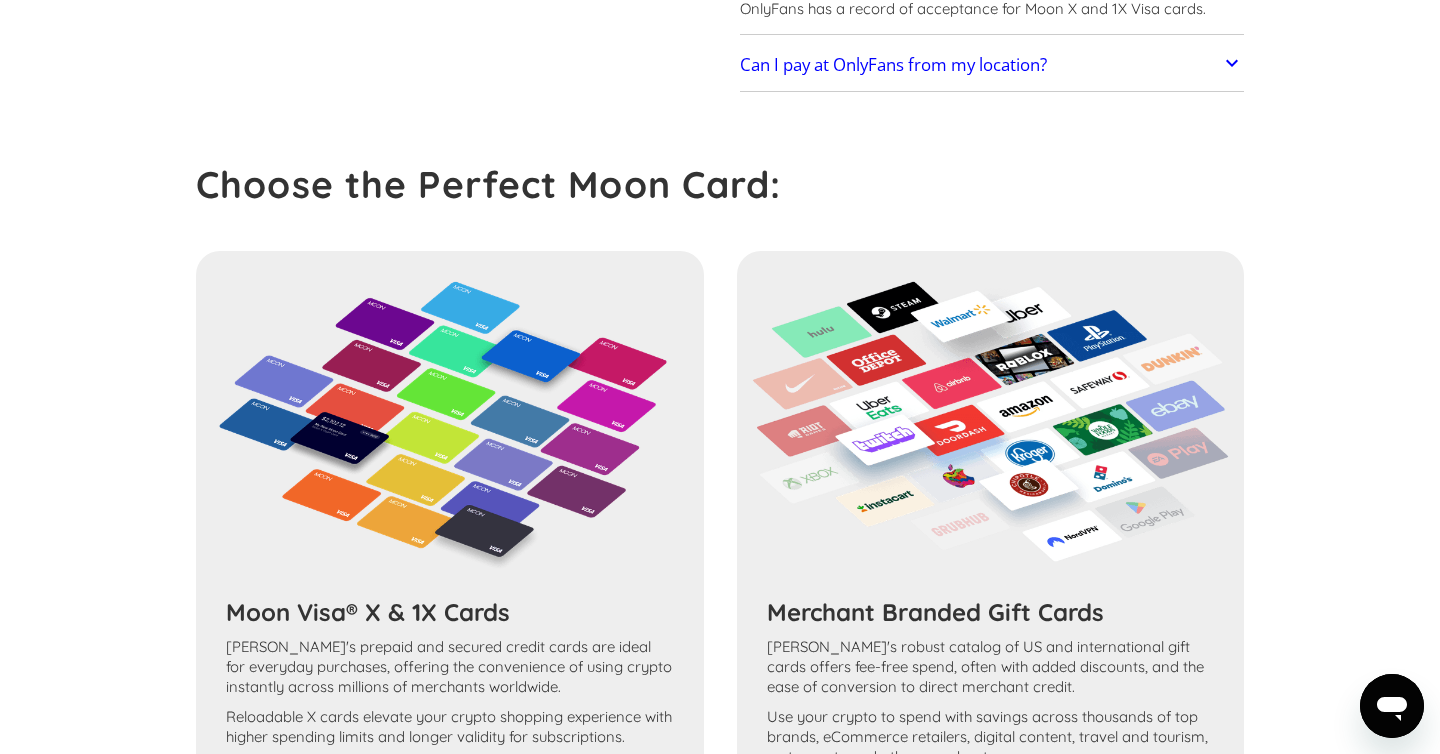 click on "Can I pay at OnlyFans from my location?" at bounding box center [992, 66] 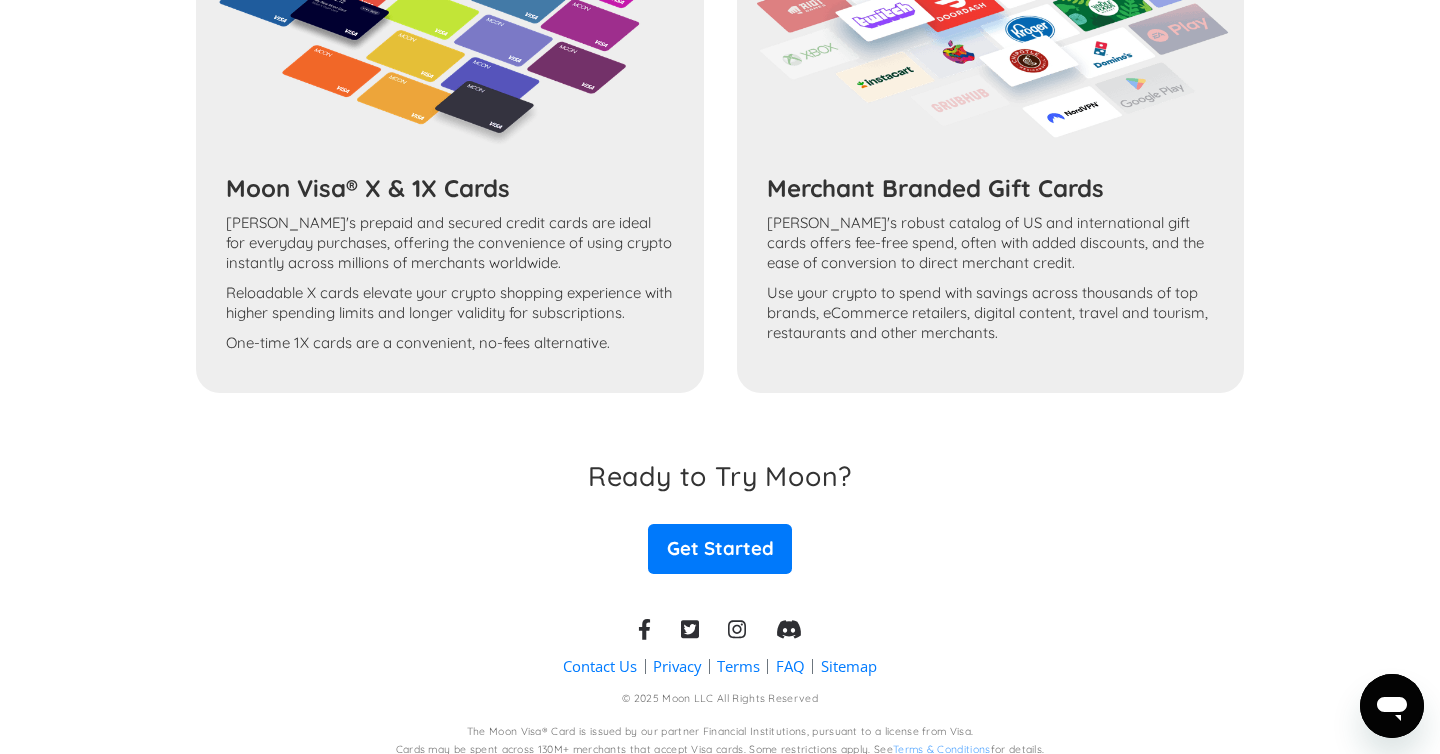 scroll, scrollTop: 1386, scrollLeft: 0, axis: vertical 